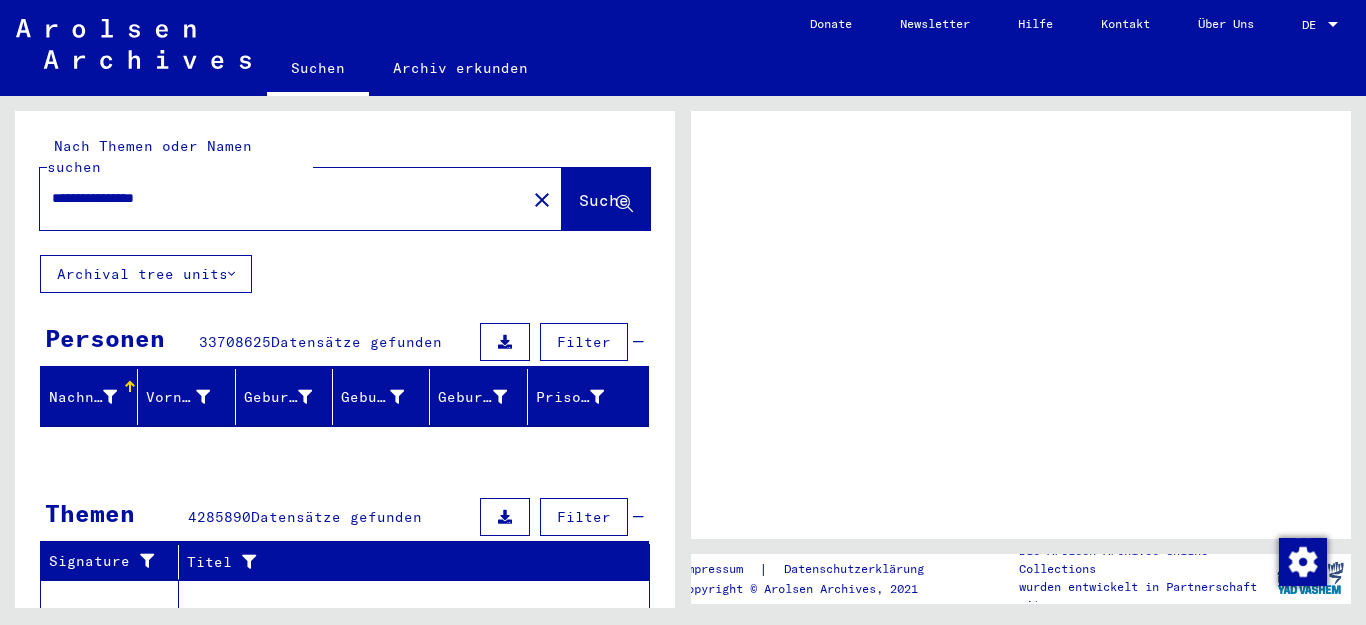 scroll, scrollTop: 0, scrollLeft: 0, axis: both 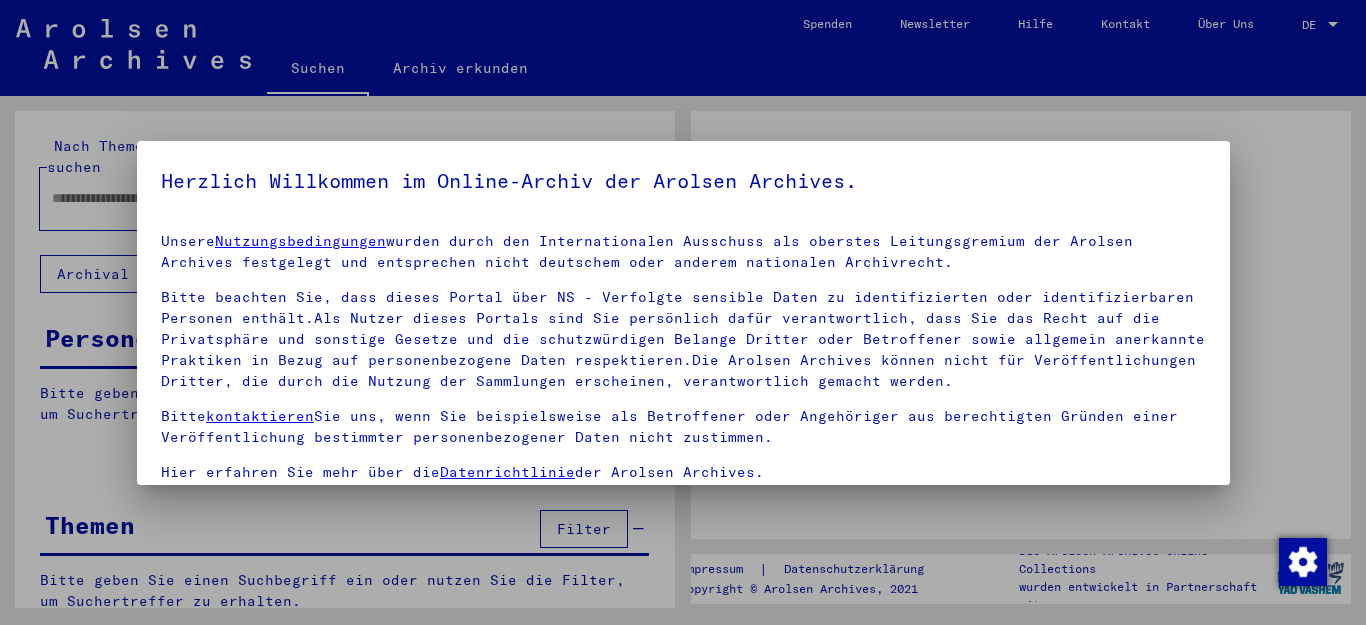 type on "**********" 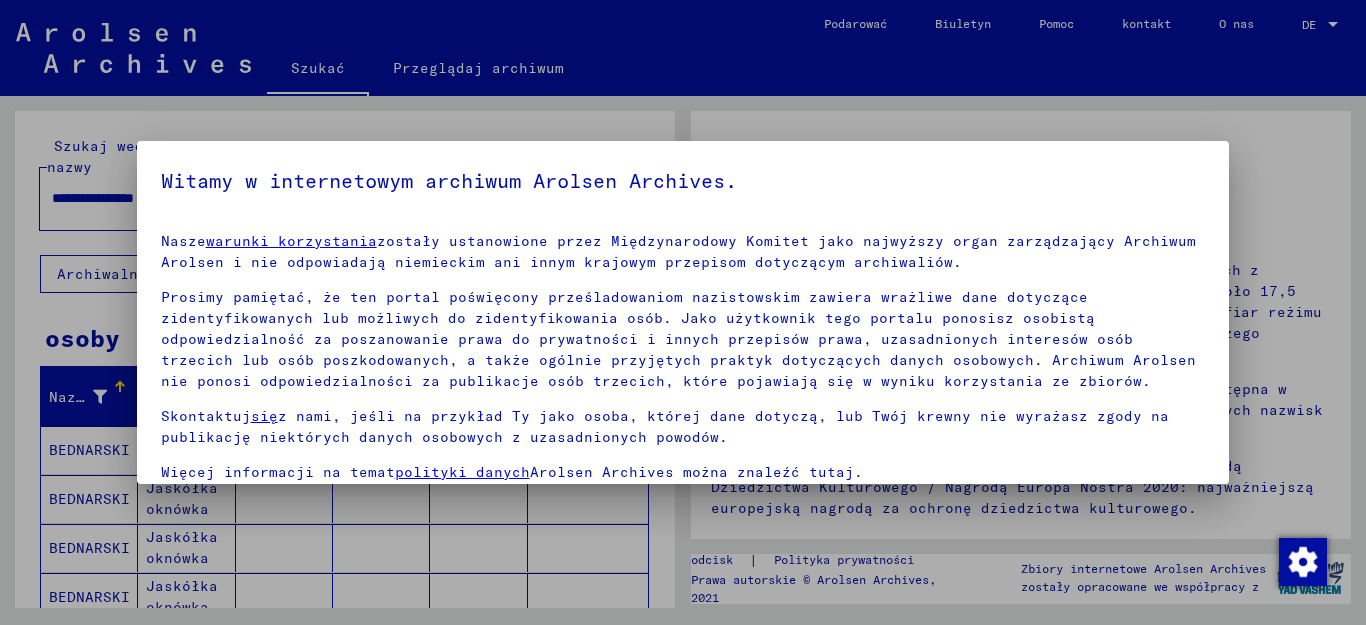 scroll, scrollTop: 162, scrollLeft: 0, axis: vertical 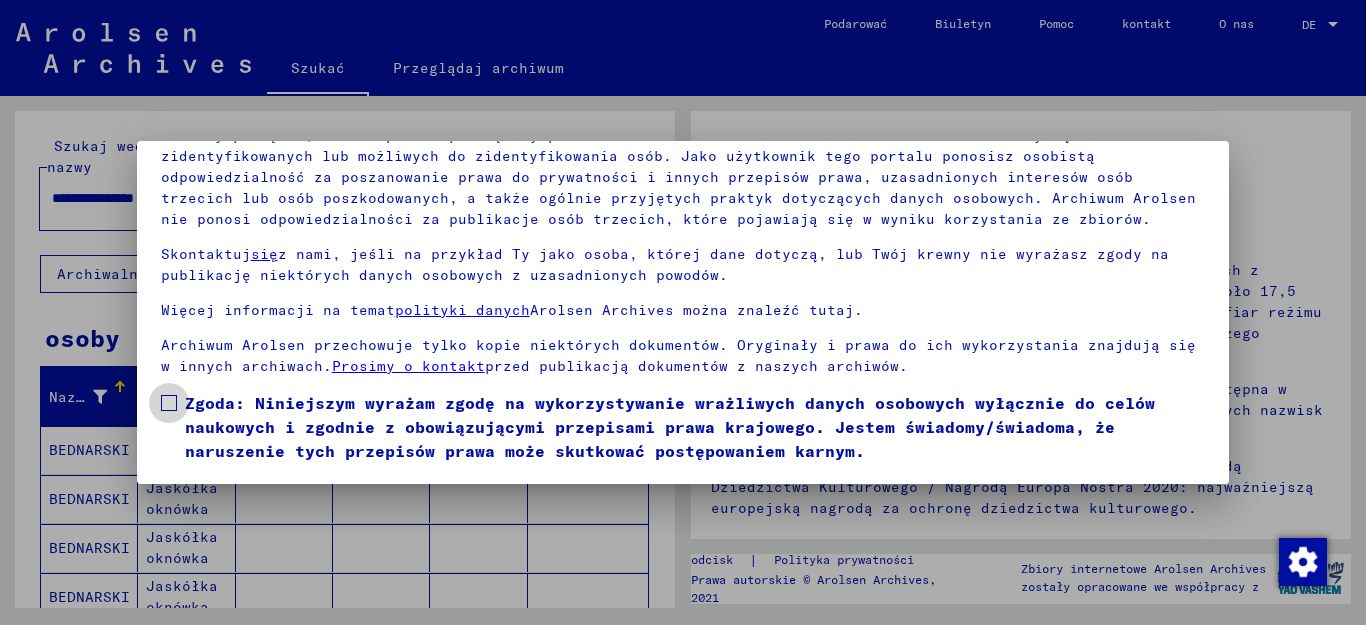 drag, startPoint x: 176, startPoint y: 398, endPoint x: 260, endPoint y: 448, distance: 97.7548 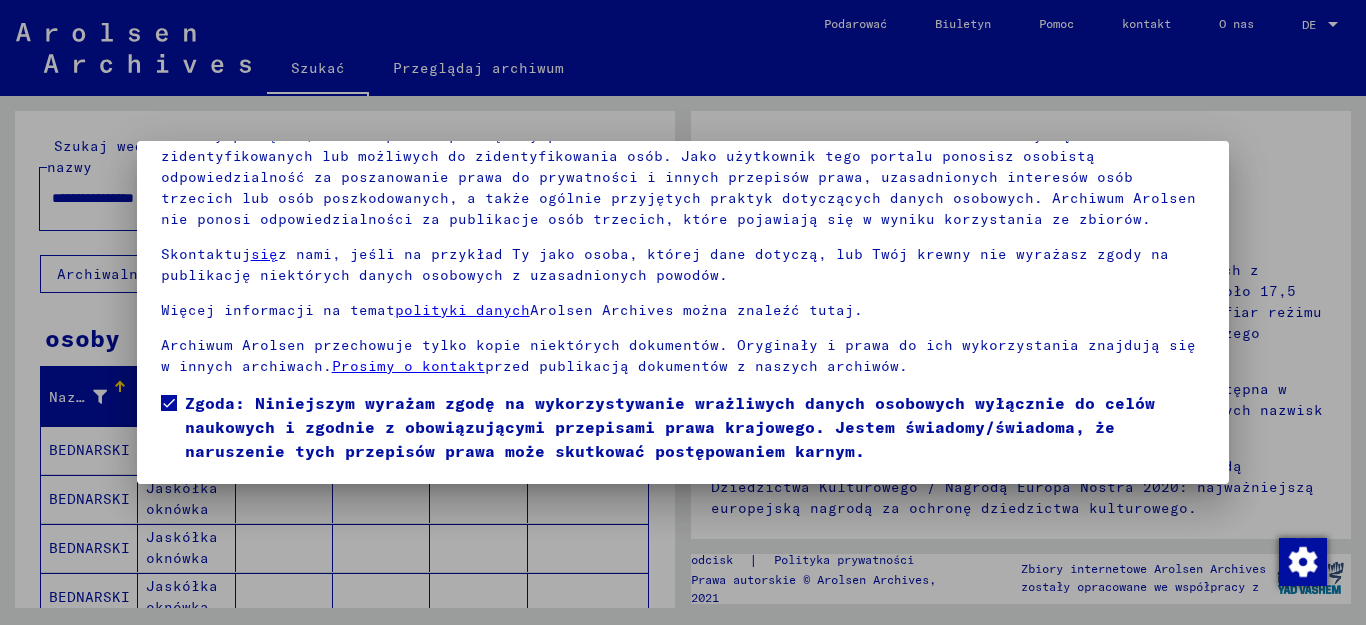scroll, scrollTop: 50, scrollLeft: 0, axis: vertical 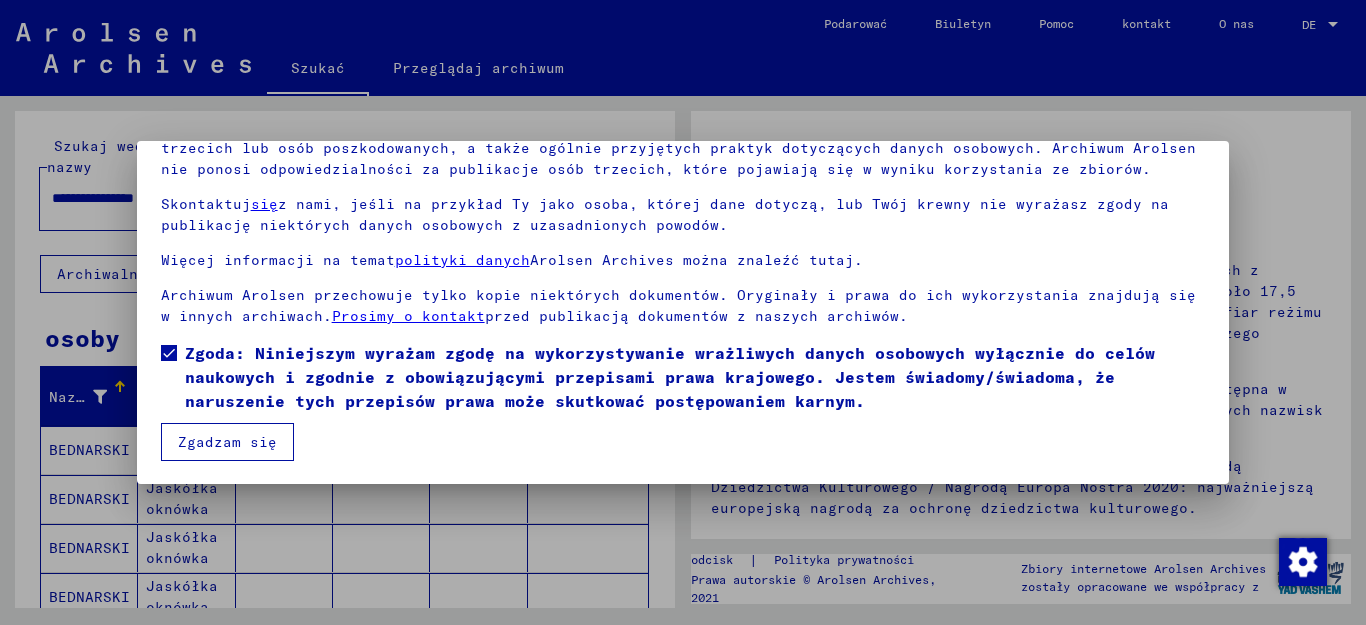 drag, startPoint x: 194, startPoint y: 438, endPoint x: 216, endPoint y: 472, distance: 40.496914 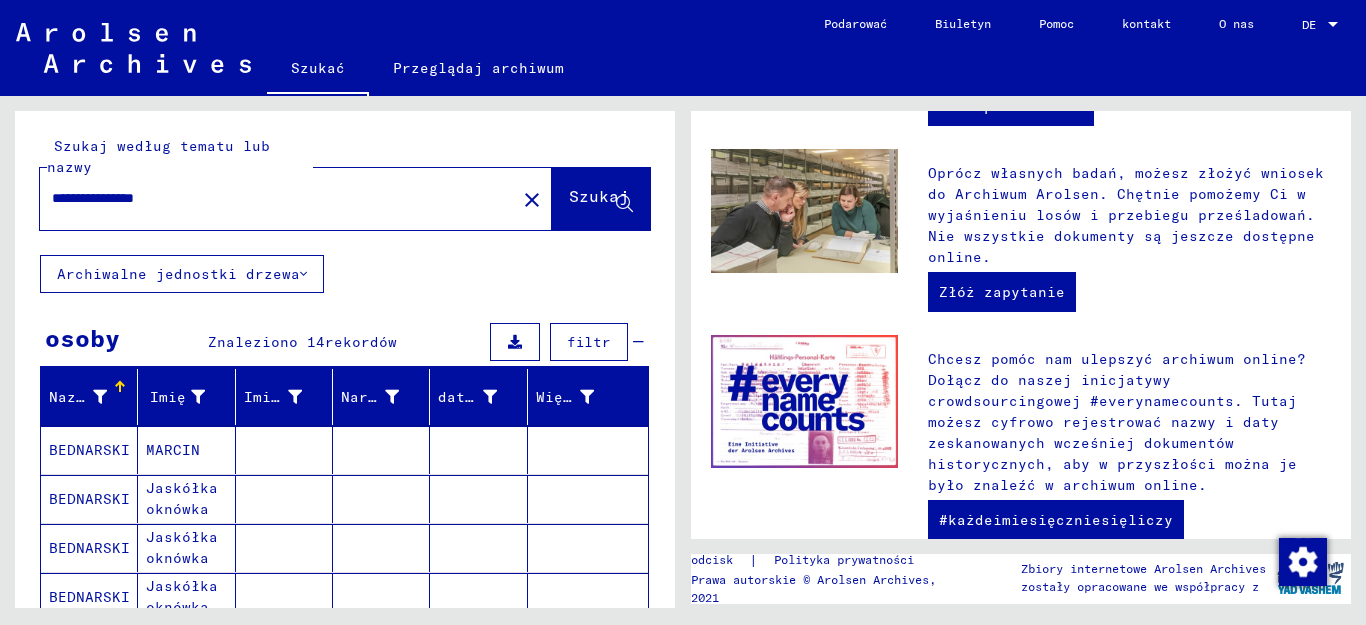 scroll, scrollTop: 800, scrollLeft: 0, axis: vertical 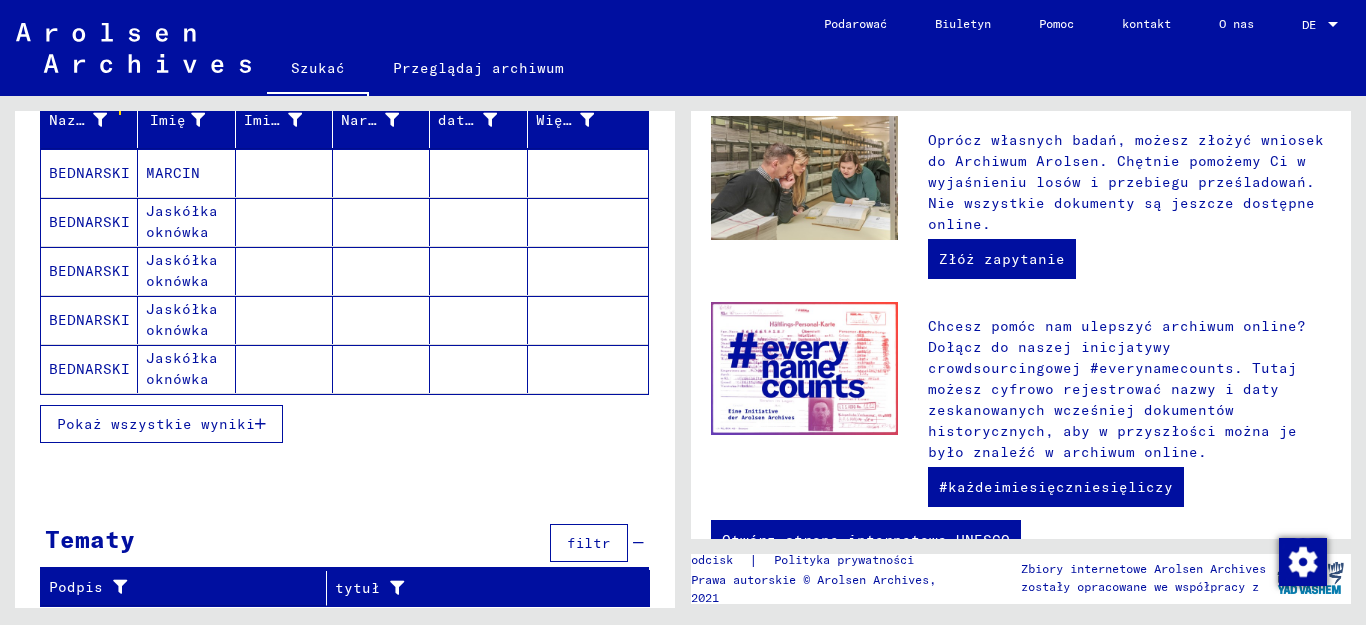 click on "Pokaż wszystkie wyniki" at bounding box center (156, 424) 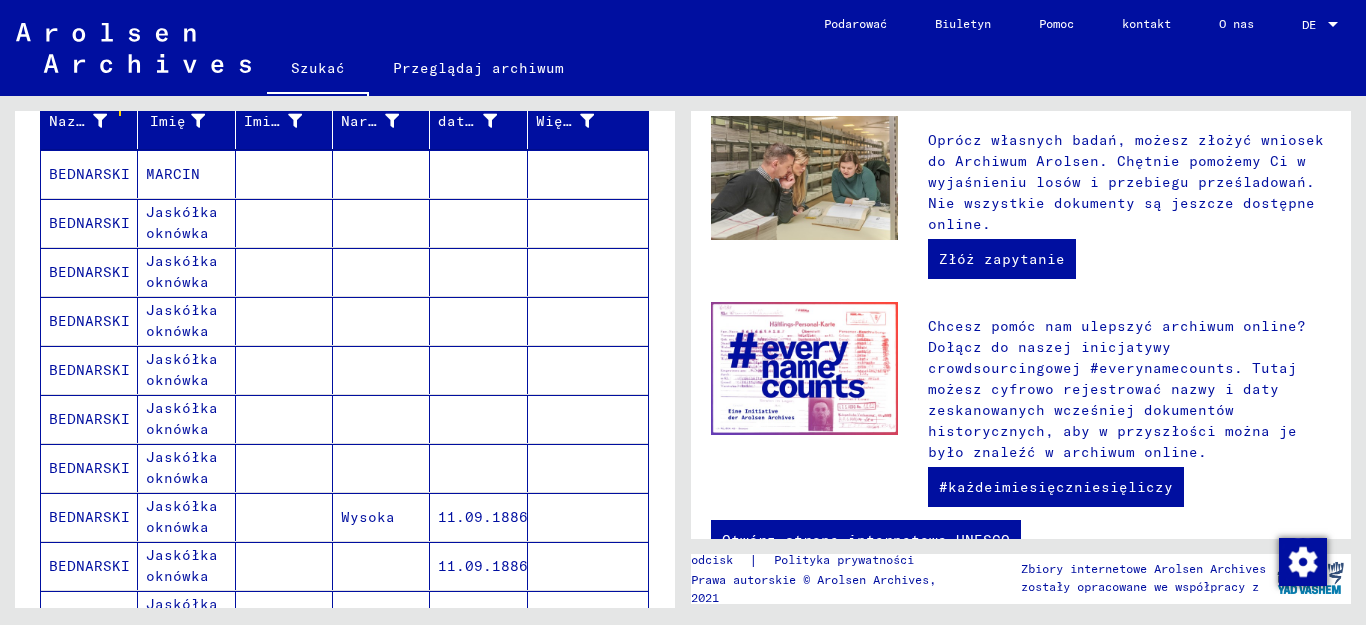 scroll, scrollTop: 258, scrollLeft: 0, axis: vertical 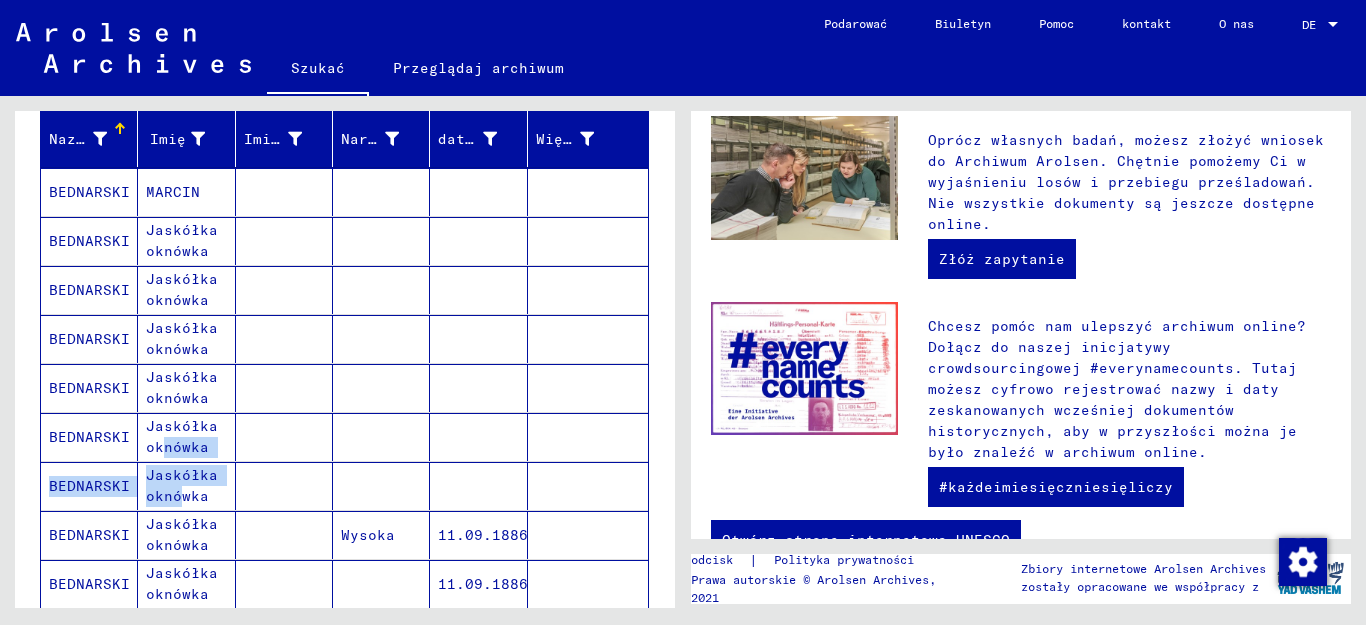 click on "Nazwisko Imię Imię rodowe Narodziny data urodzenia Więzień nr BEDNARSKI MARCIN             BEDNARSKI Jaskółka oknówka             BEDNARSKI Jaskółka oknówka             BEDNARSKI Jaskółka oknówka             BEDNARSKI Jaskółka oknówka             BEDNARSKI Jaskółka oknówka             BEDNARSKI Jaskółka oknówka             BEDNARSKI Jaskółka oknówka    Wysoka [DATE].[DATE].[YEAR]    BEDNARSKI Jaskółka oknówka       [DATE].[DATE].[YEAR]    BEDNARSKI Jaskółka oknówka       [DATE].[DATE].[YEAR]    BEDNARSKI Jaskółka oknówka       [DATE].[DATE].[YEAR]    BEDNARSKI Jaskółka oknówka       [DATE].[DATE].[YEAR]    BEDNARSKI Jaskółka oknówka       [DATE].[DATE].[YEAR]    BEDNARSKI Jaskółka oknówka       [DATE].[DATE].[YEAR]" at bounding box center (344, 483) 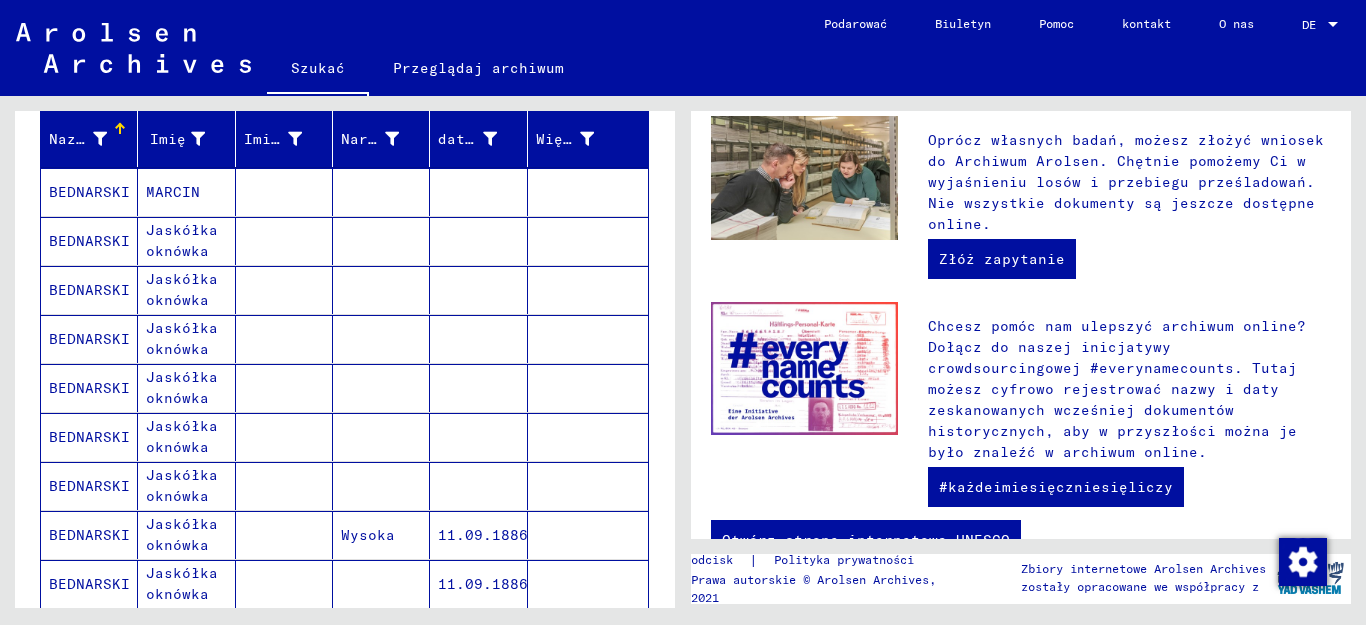 click at bounding box center [284, 535] 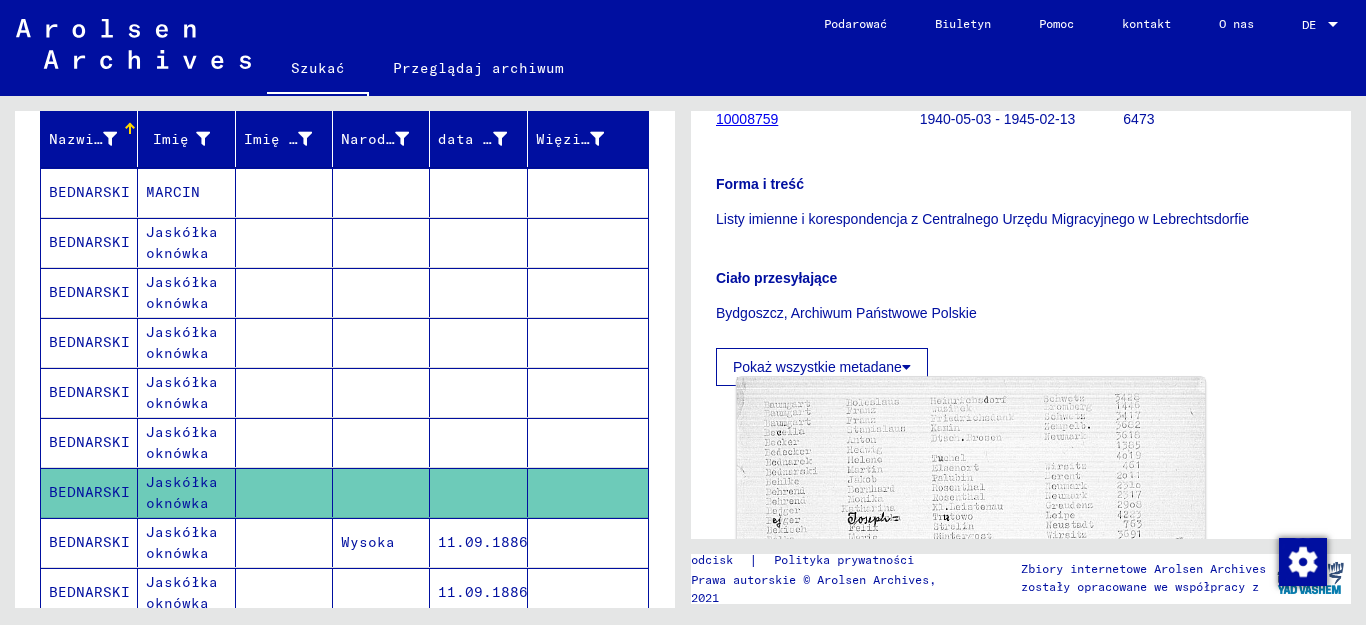 scroll, scrollTop: 800, scrollLeft: 0, axis: vertical 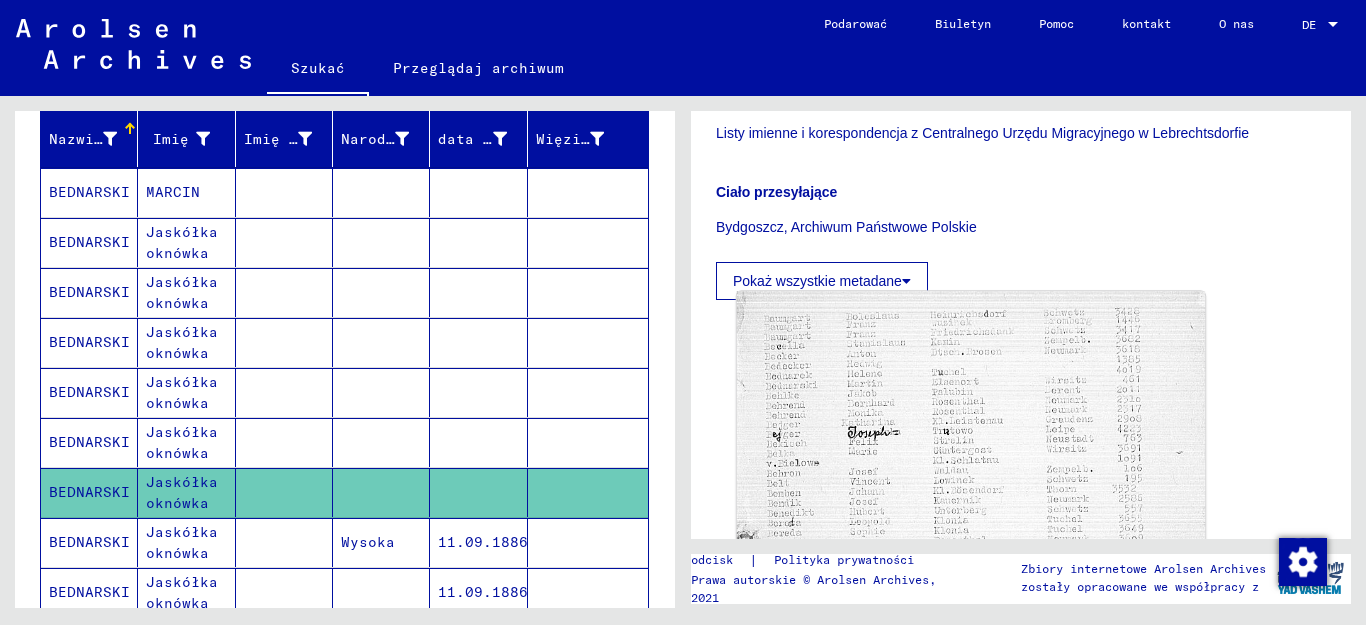click 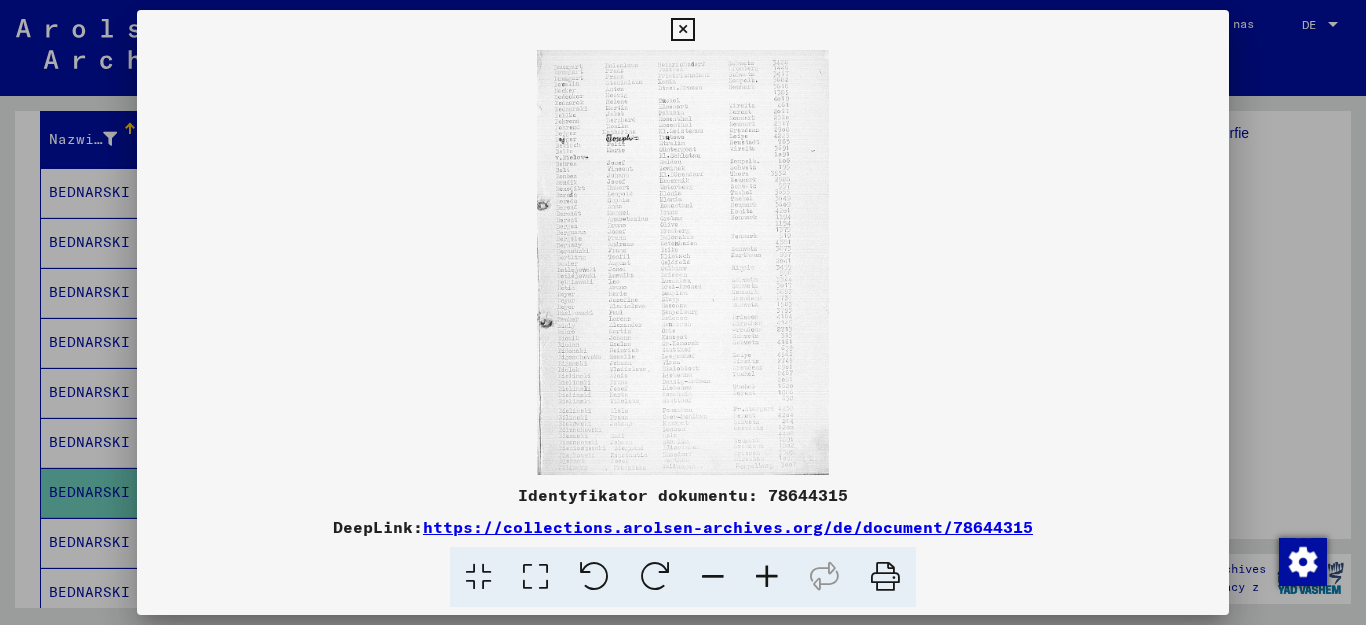 click at bounding box center [682, 30] 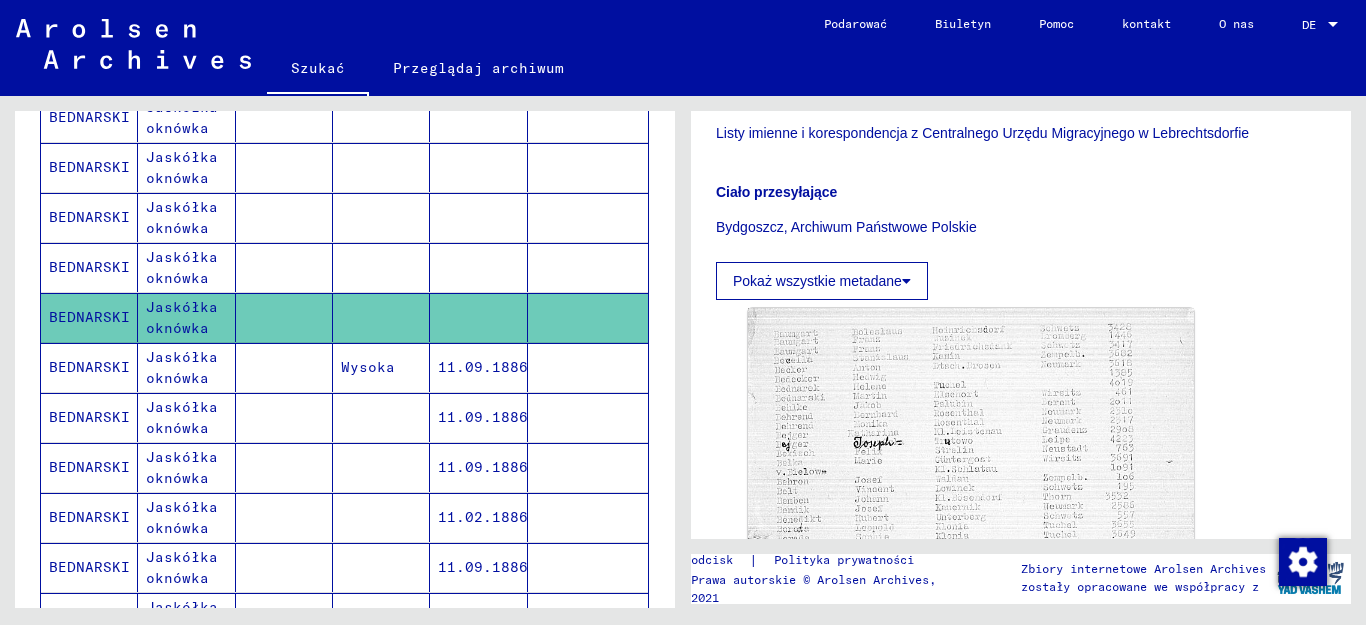 scroll, scrollTop: 558, scrollLeft: 0, axis: vertical 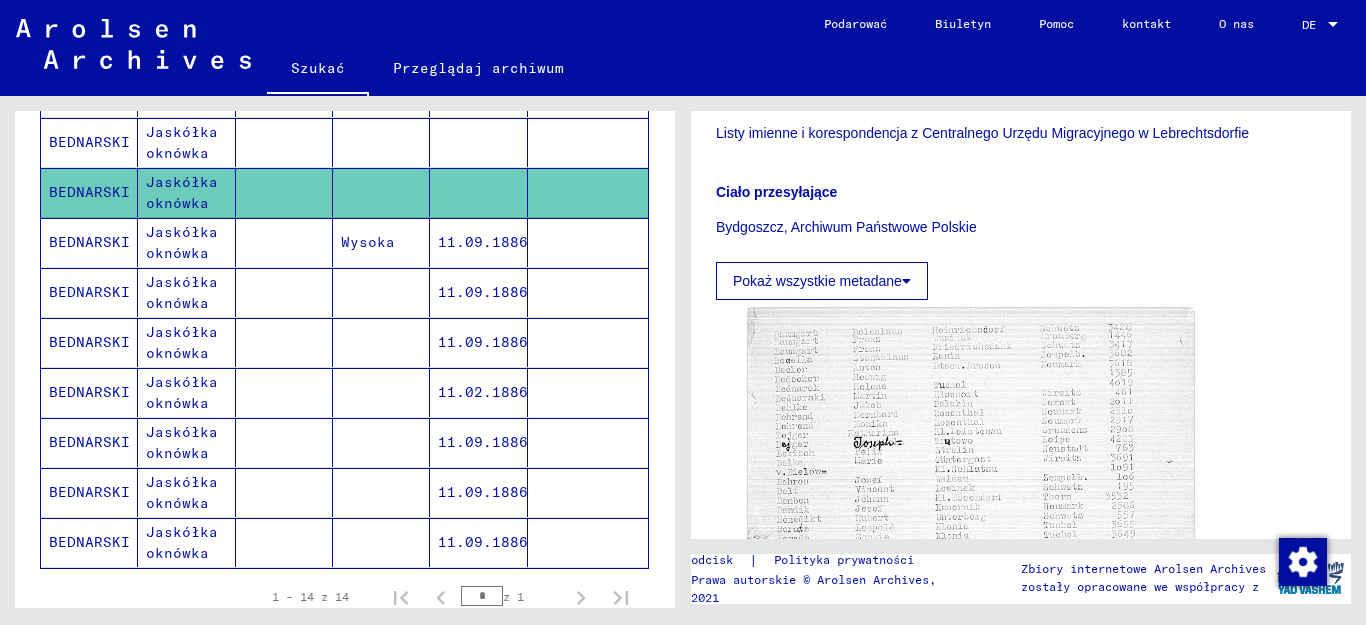 click on "Jaskółka oknówka" 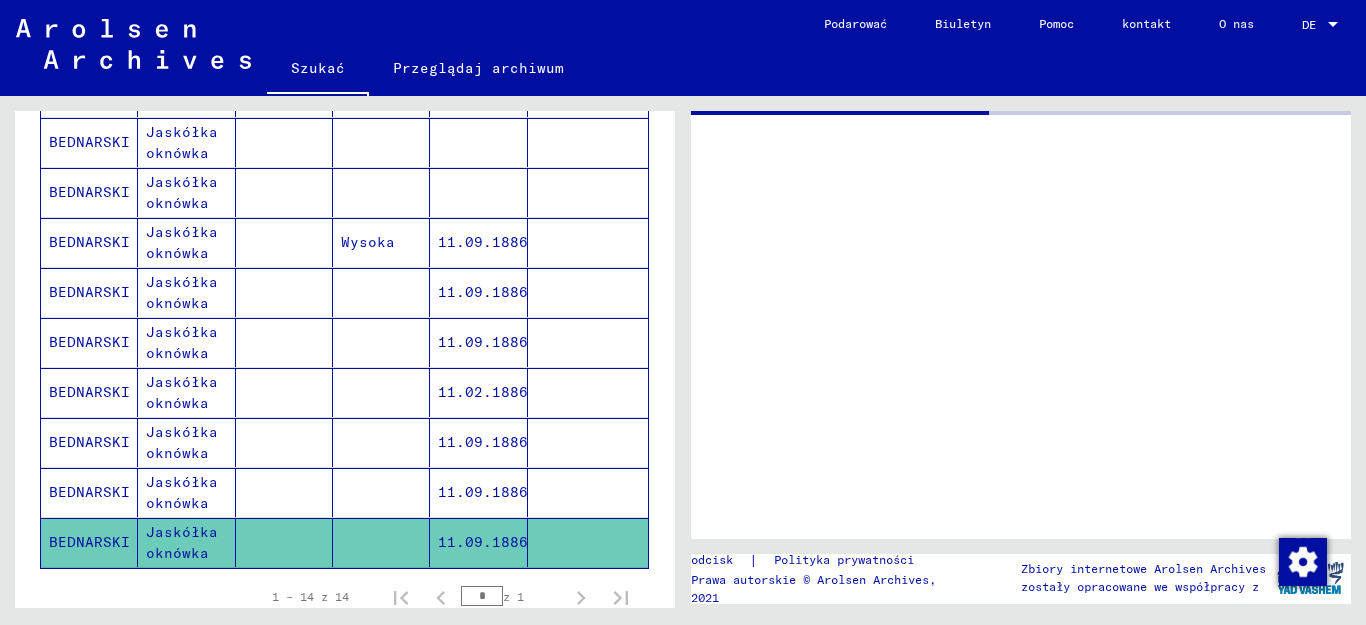 scroll, scrollTop: 0, scrollLeft: 0, axis: both 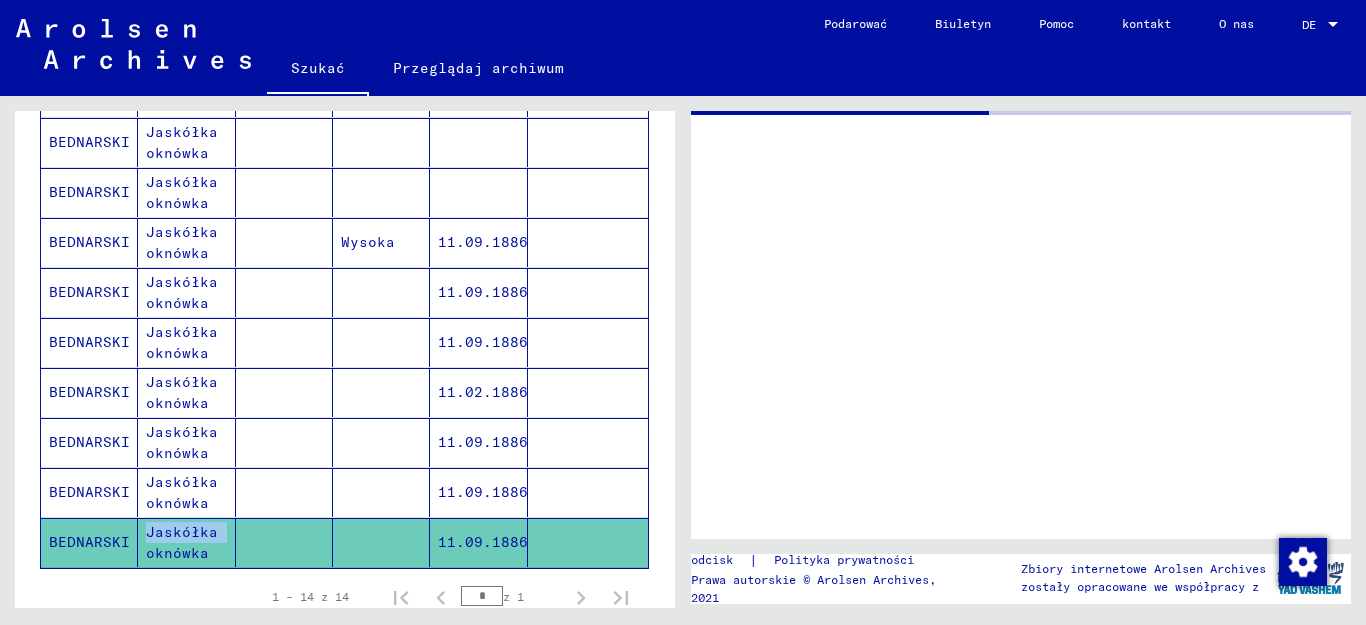click on "Jaskółka oknówka" 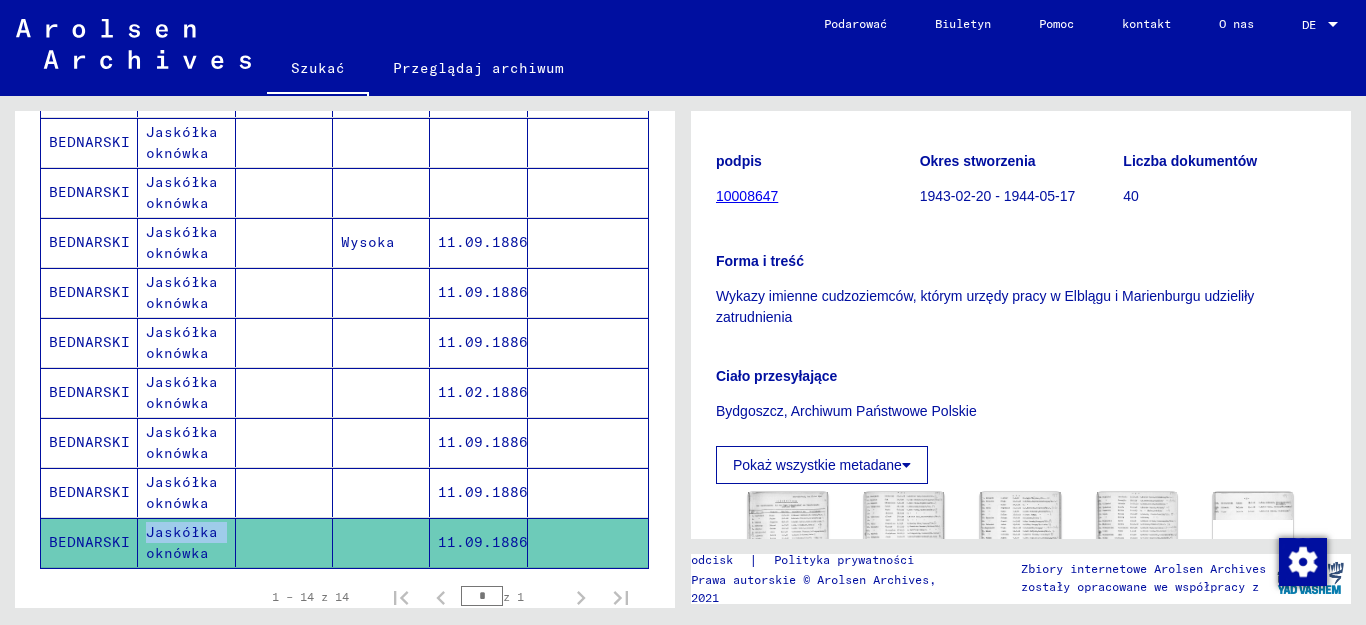 scroll, scrollTop: 599, scrollLeft: 0, axis: vertical 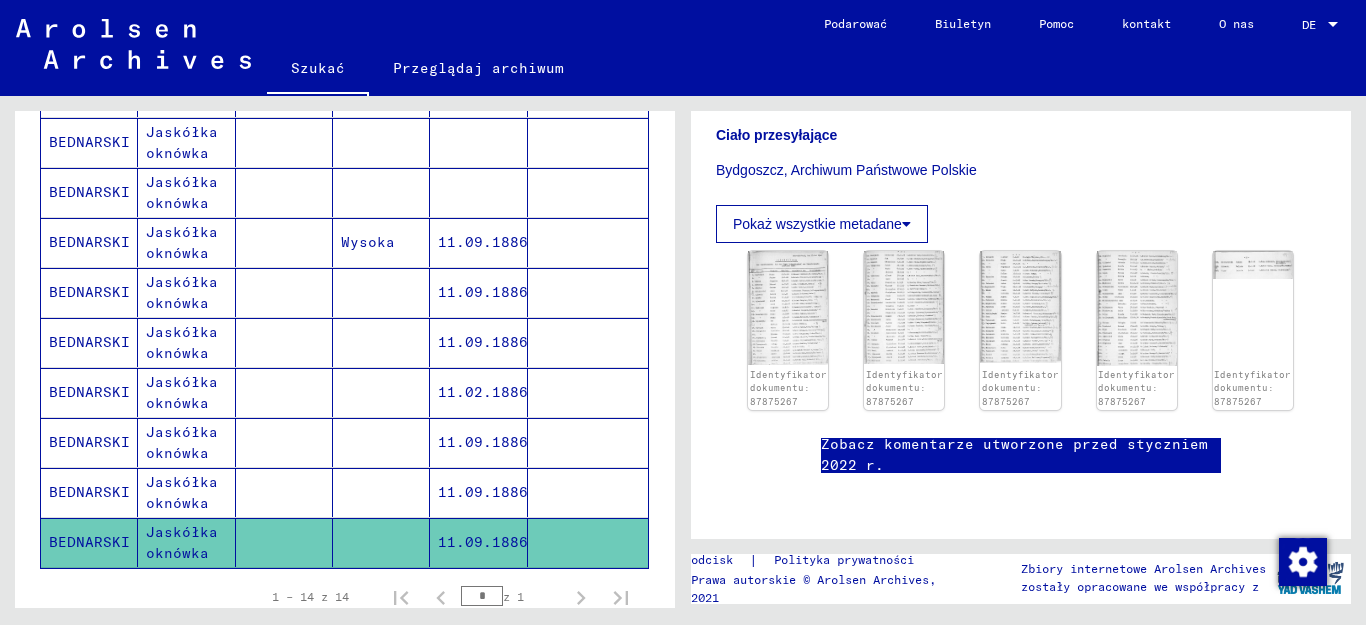 click on "Jaskółka oknówka" at bounding box center (182, 542) 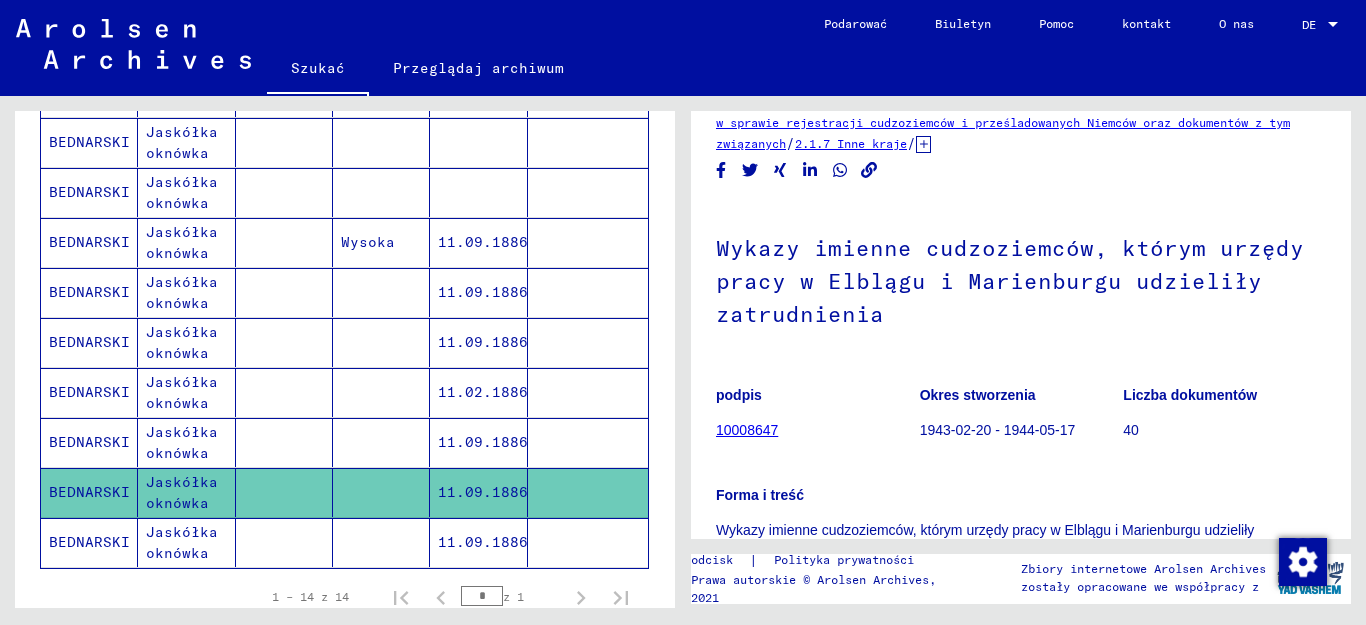 scroll, scrollTop: 200, scrollLeft: 0, axis: vertical 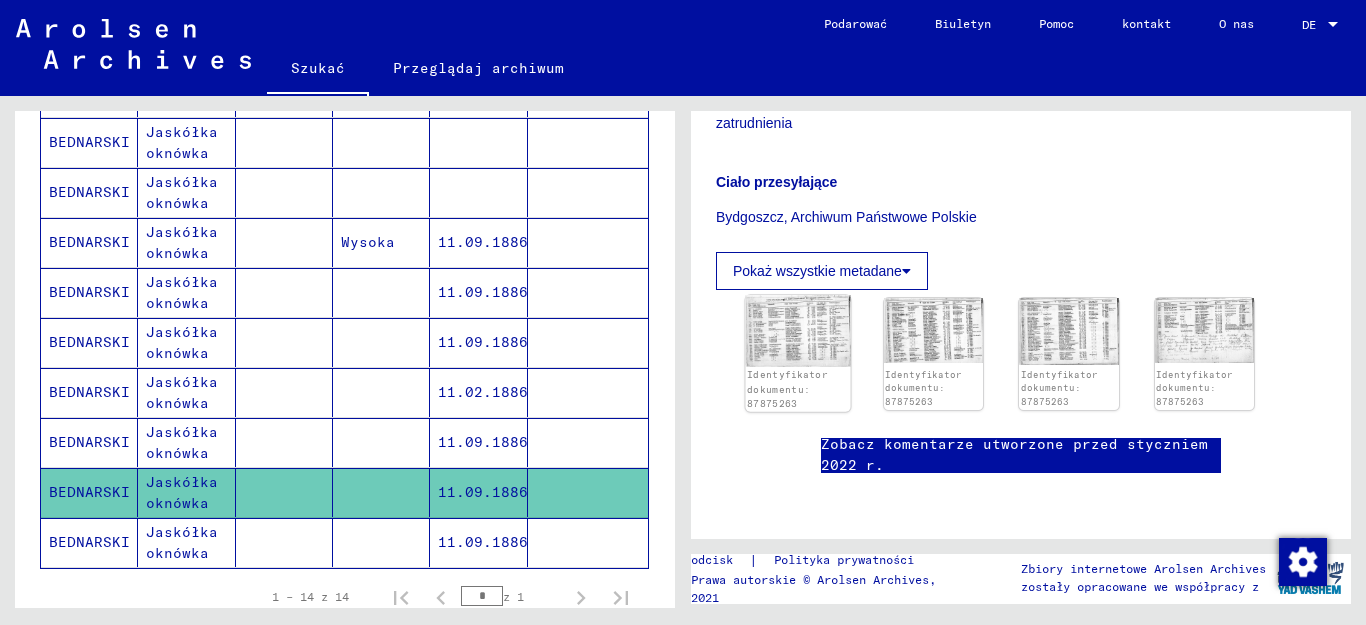 click 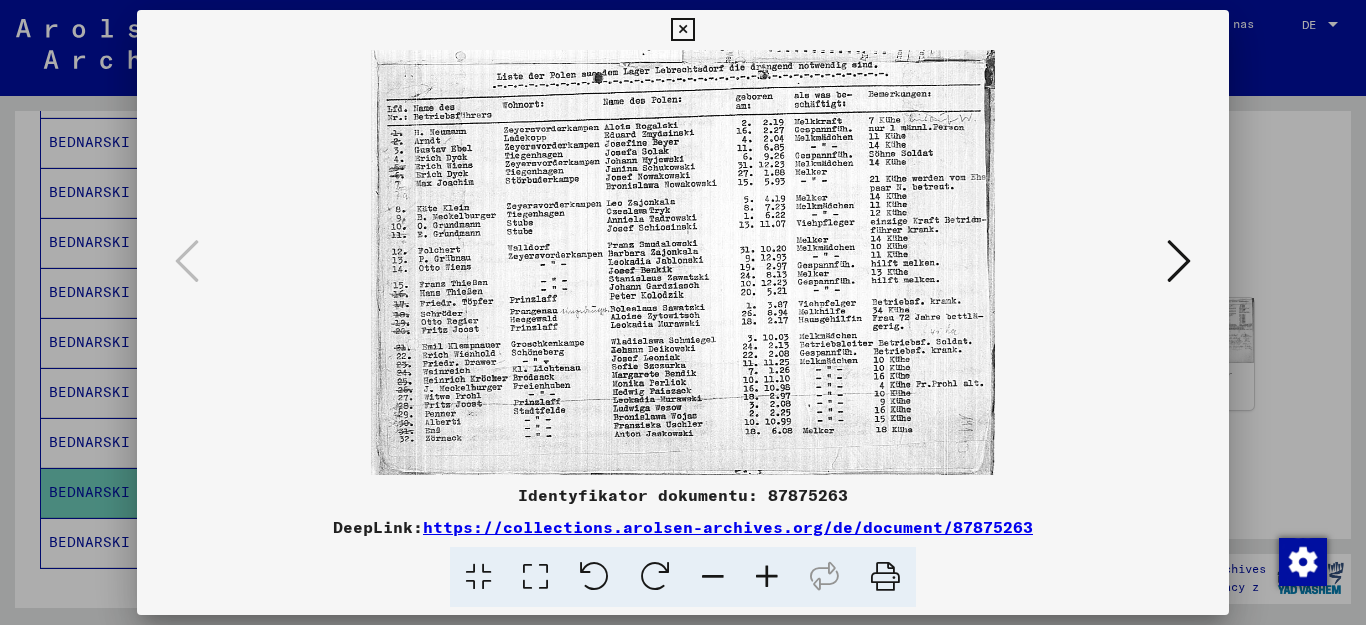 click at bounding box center [682, 30] 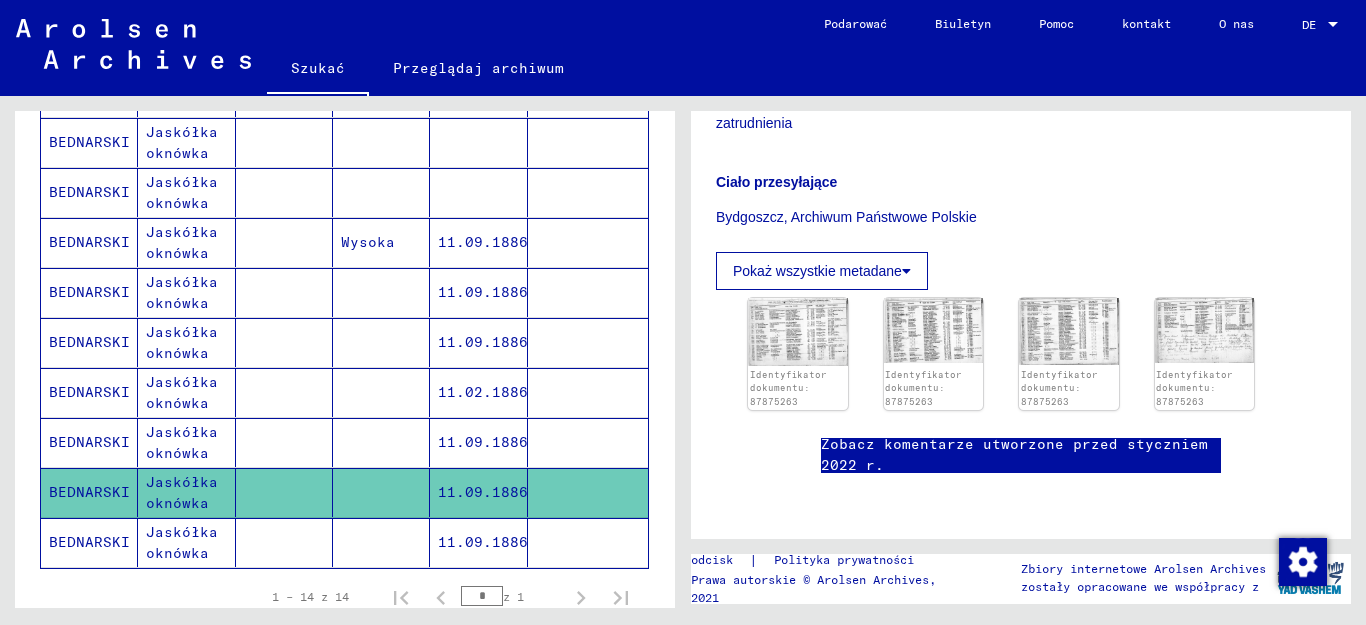 click on "Jaskółka oknówka" at bounding box center [182, 392] 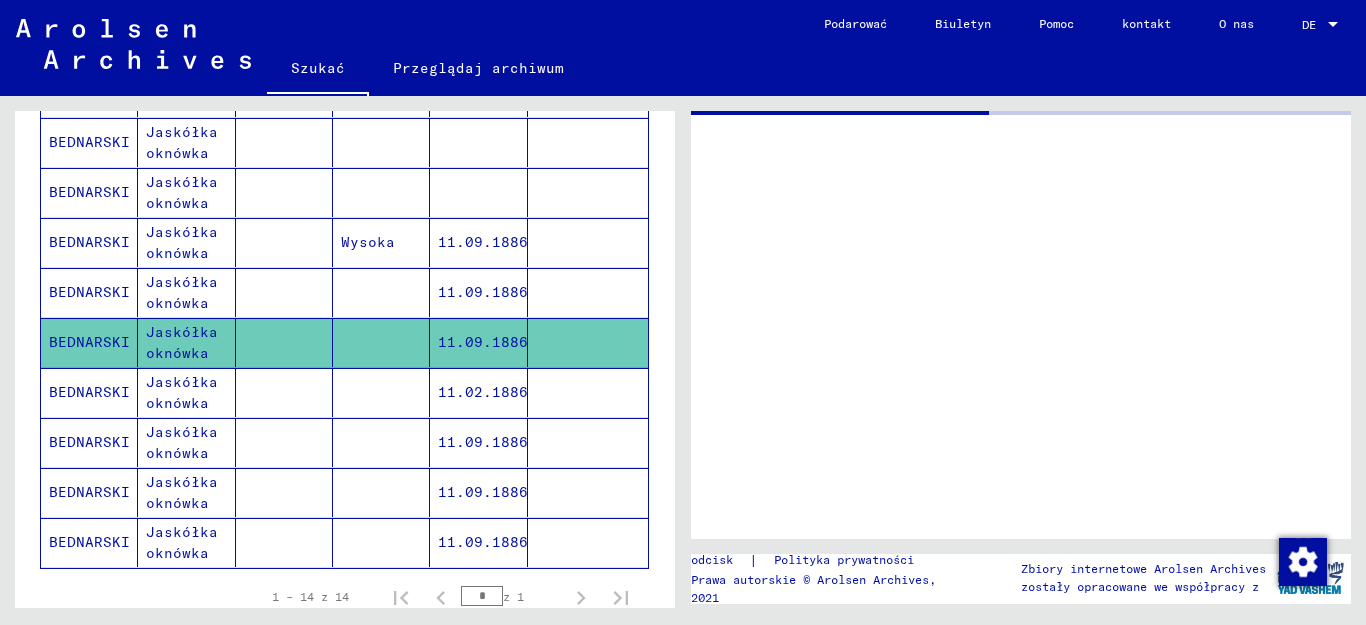 scroll, scrollTop: 0, scrollLeft: 0, axis: both 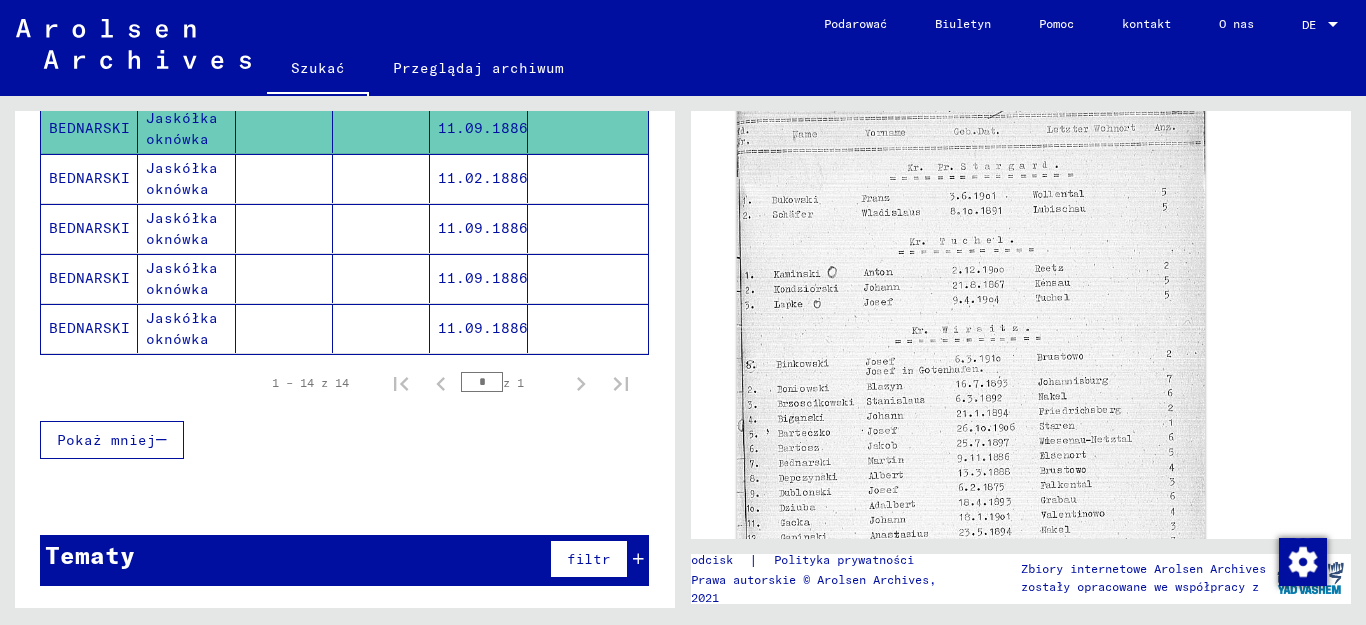 click 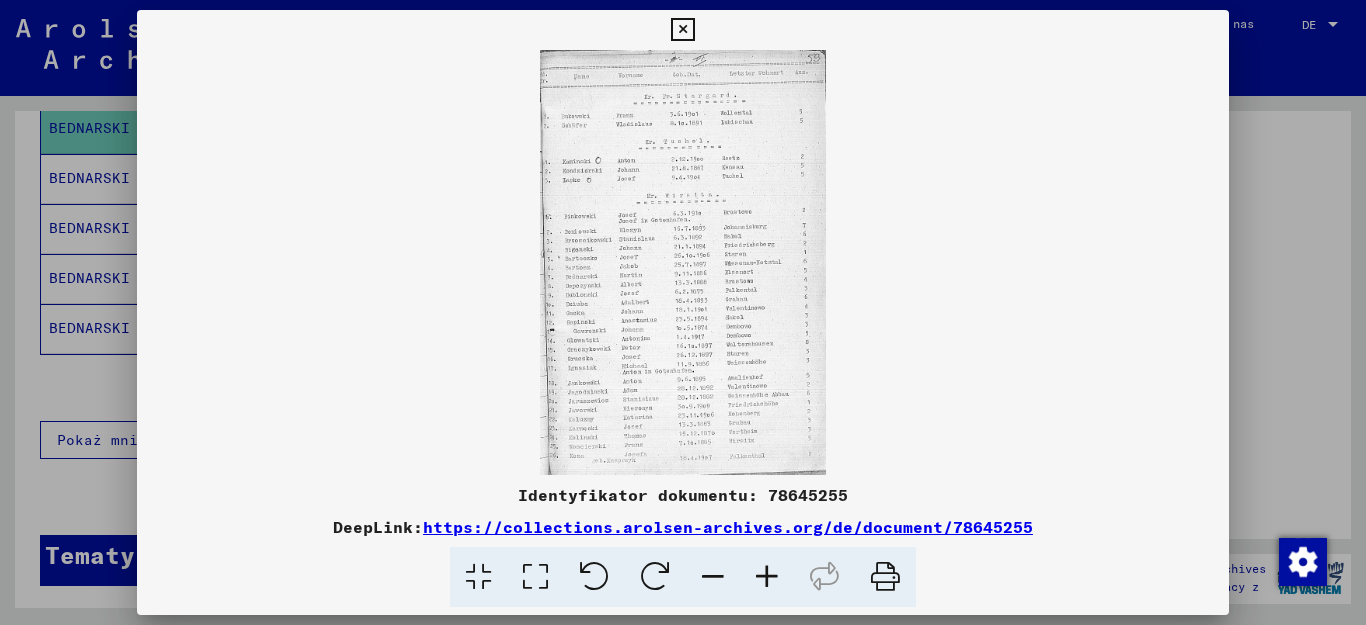 click at bounding box center (767, 577) 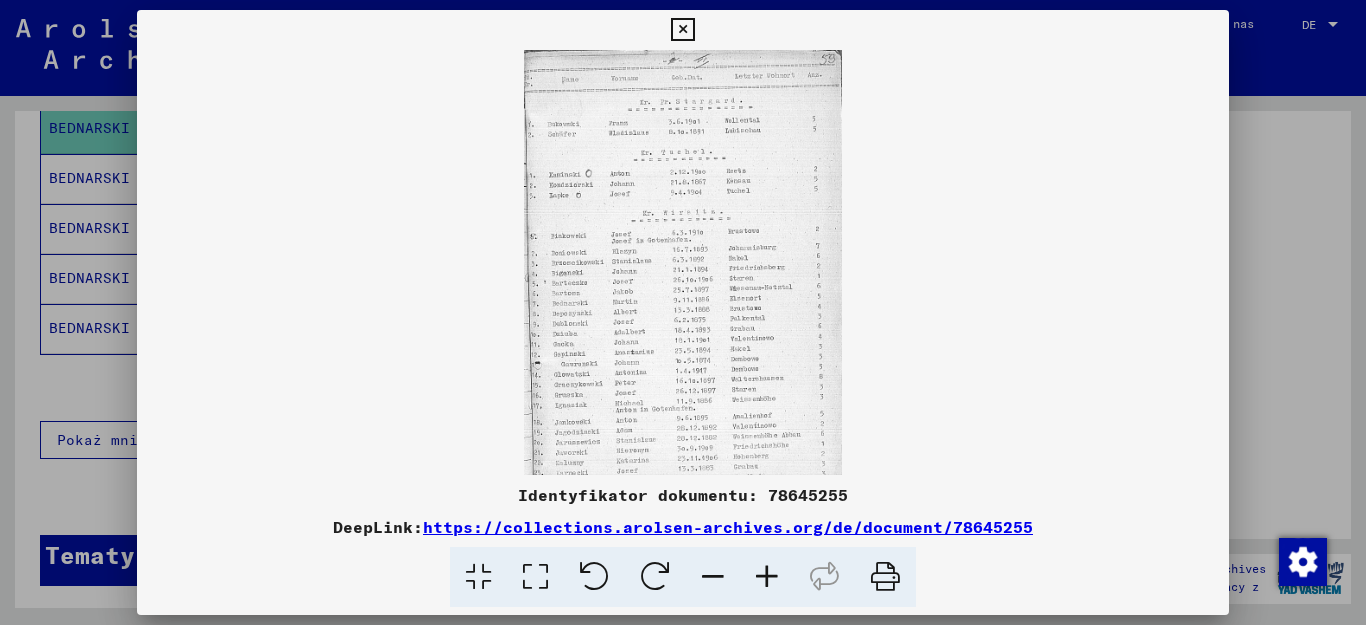 click at bounding box center (767, 577) 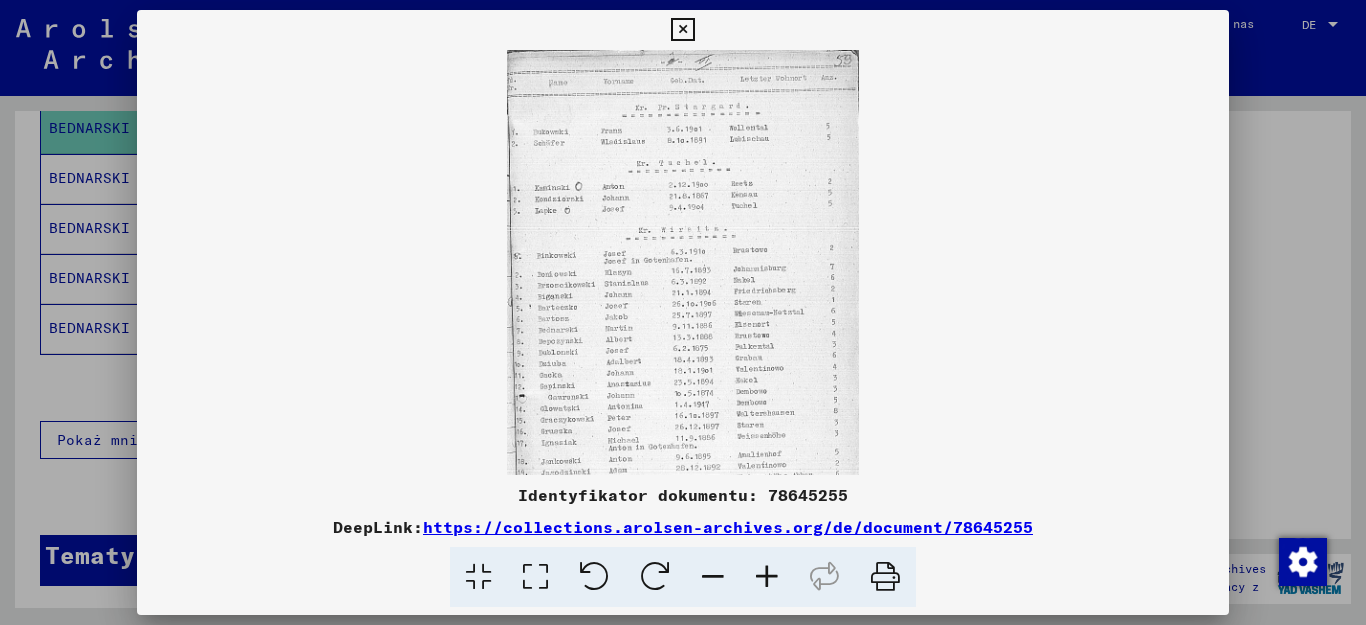 click at bounding box center [767, 577] 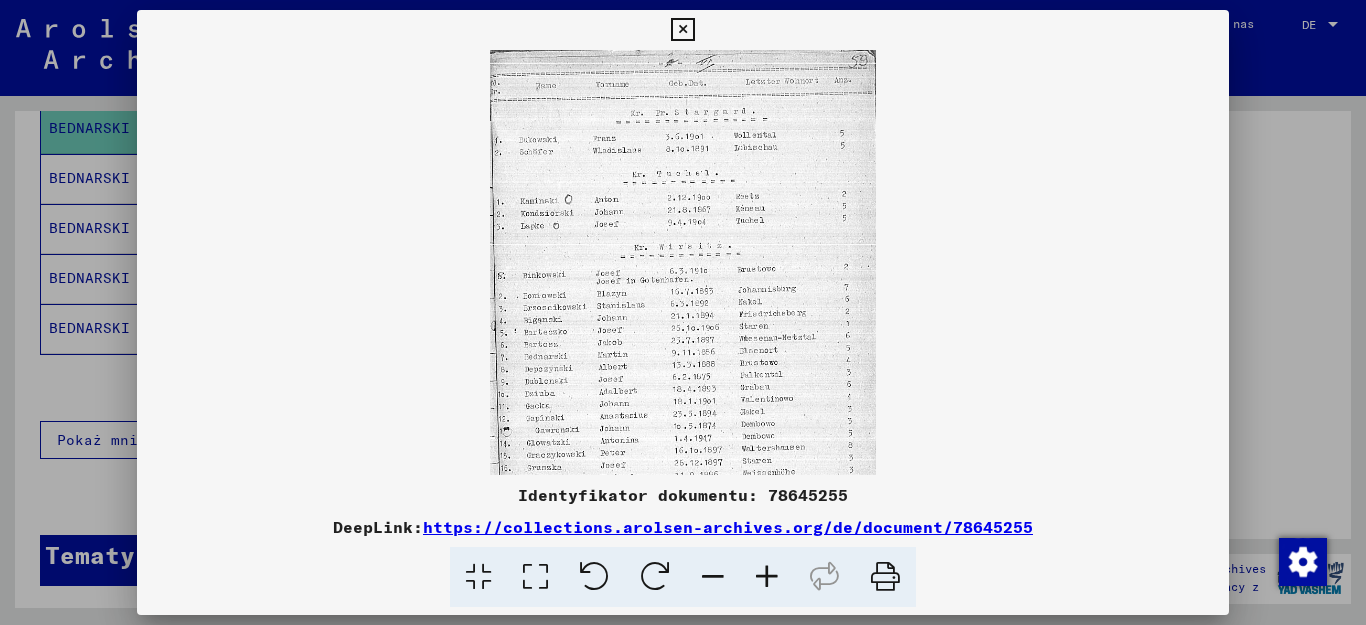 click at bounding box center [682, 30] 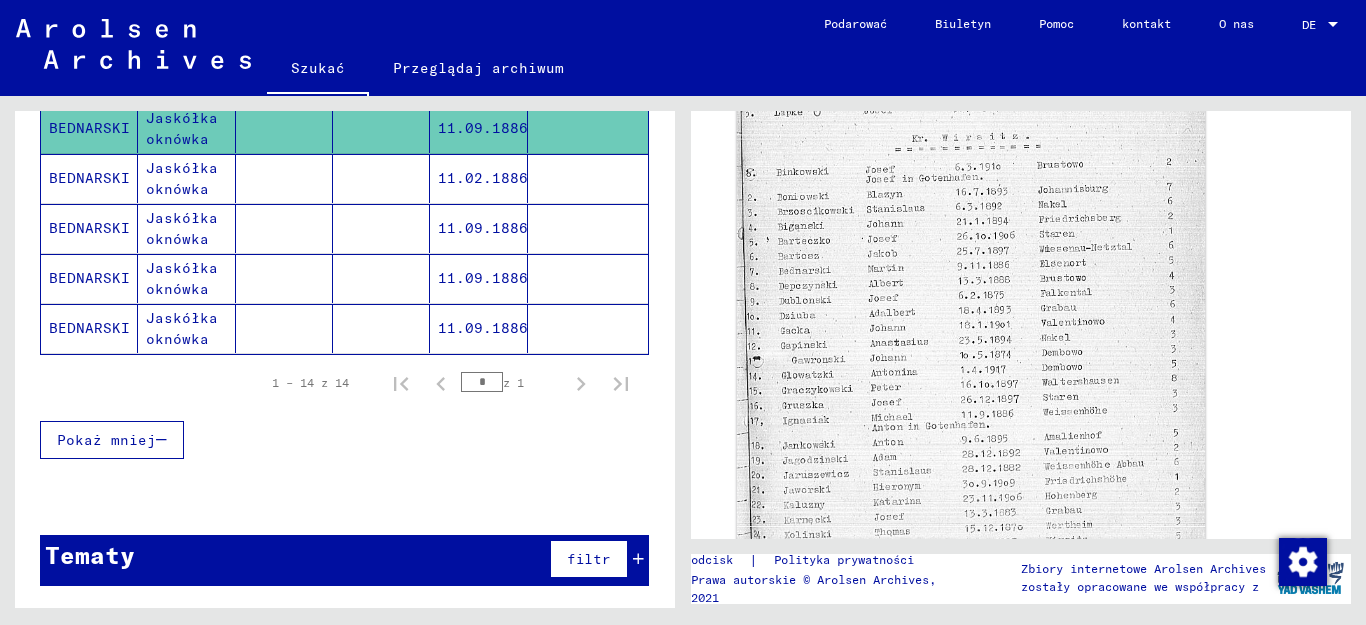 scroll, scrollTop: 790, scrollLeft: 0, axis: vertical 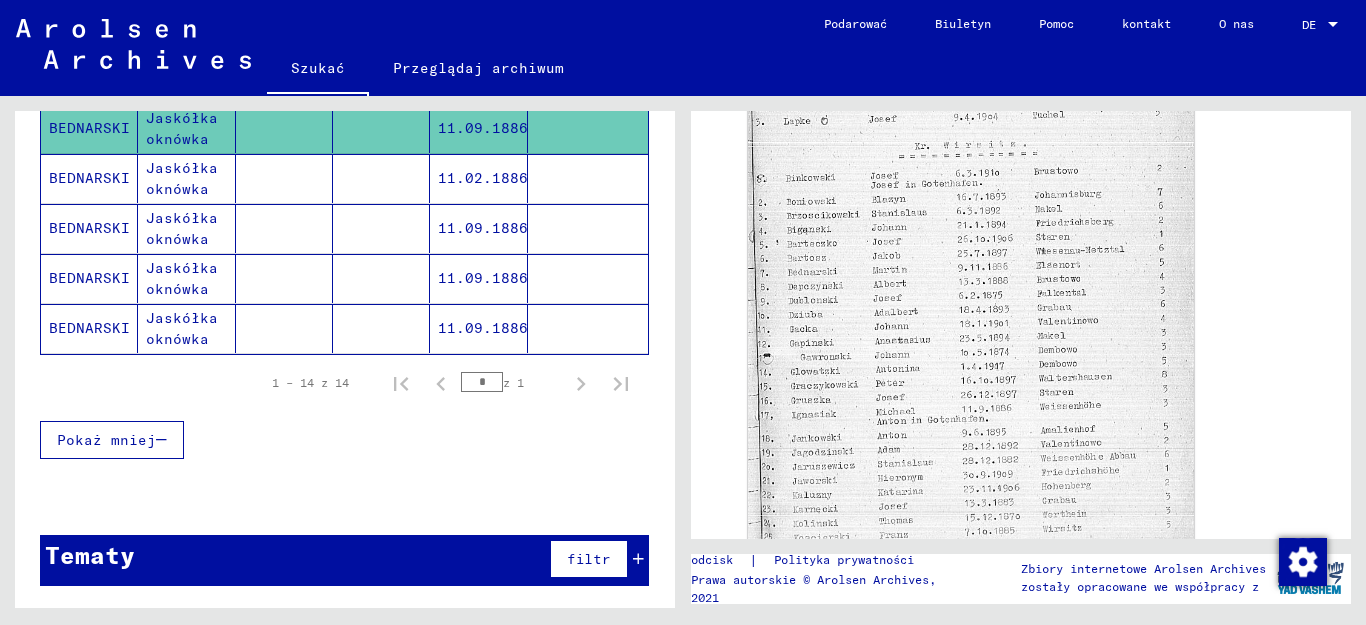 click on "11.02.1886" at bounding box center [483, 228] 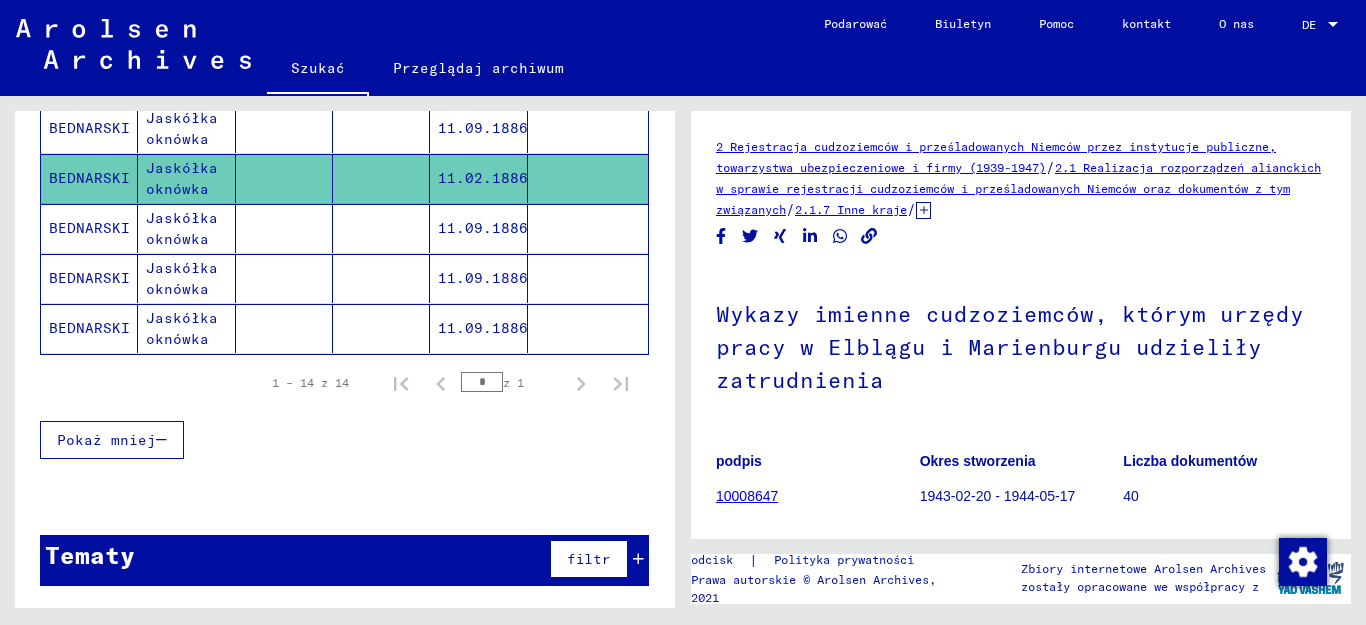 scroll, scrollTop: 400, scrollLeft: 0, axis: vertical 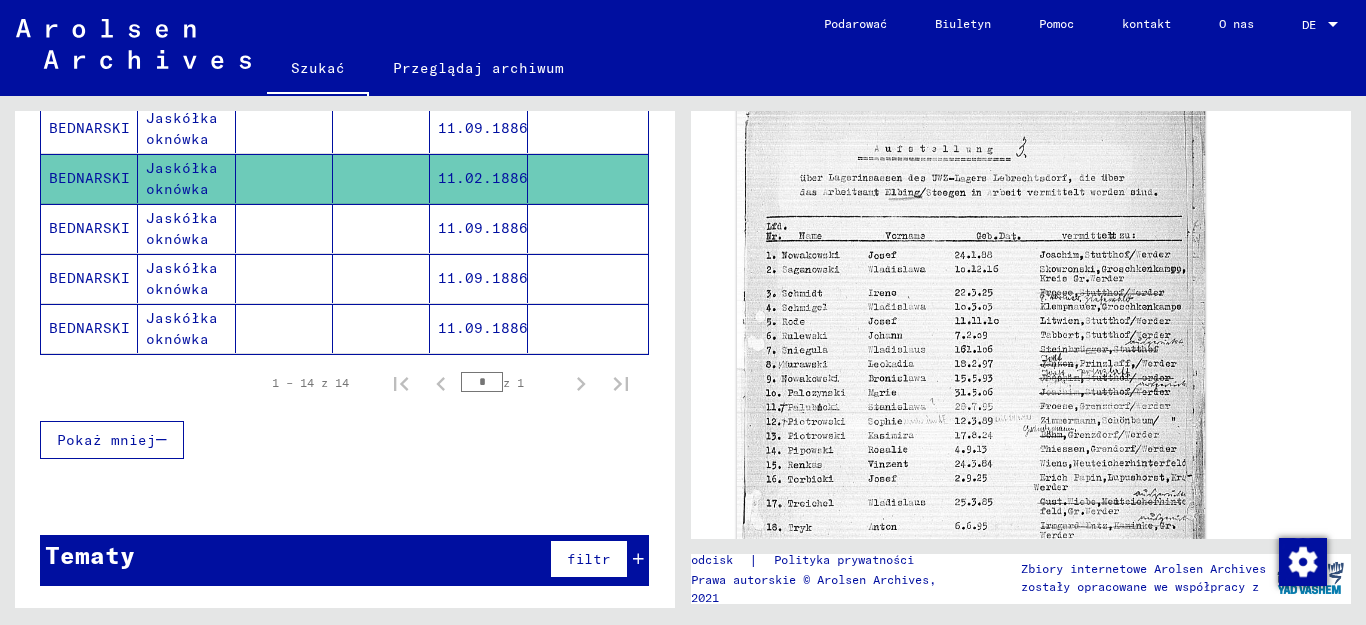 click 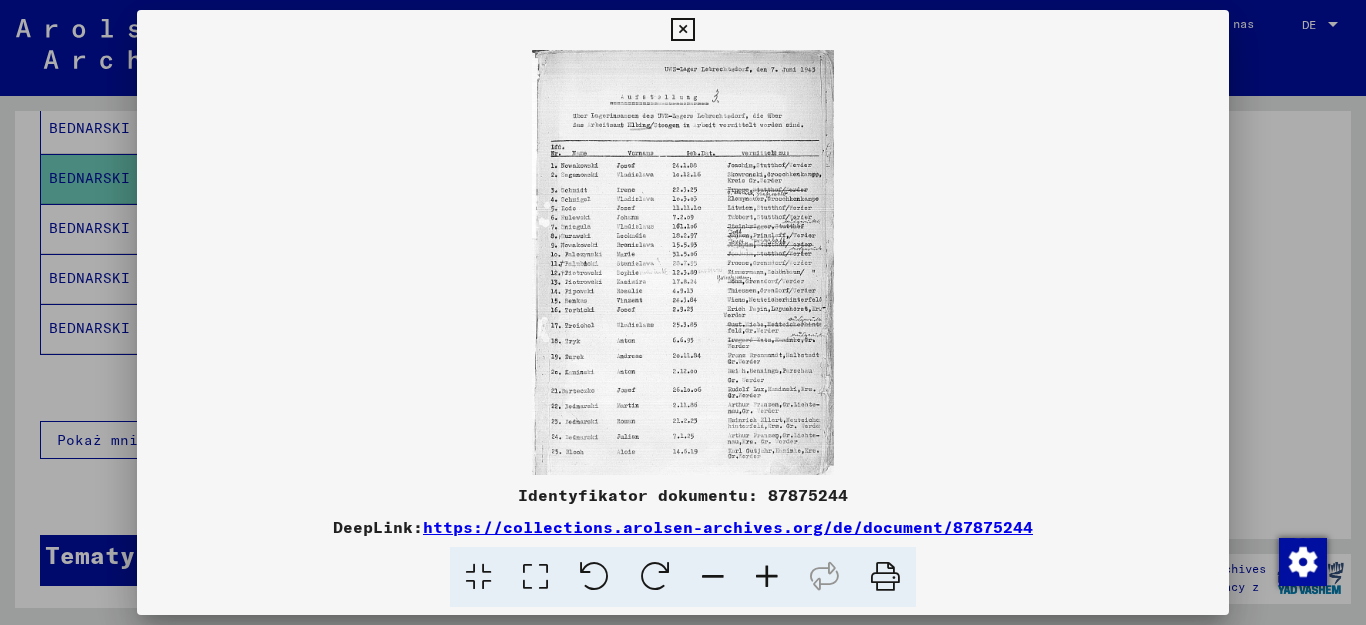 click at bounding box center (683, 262) 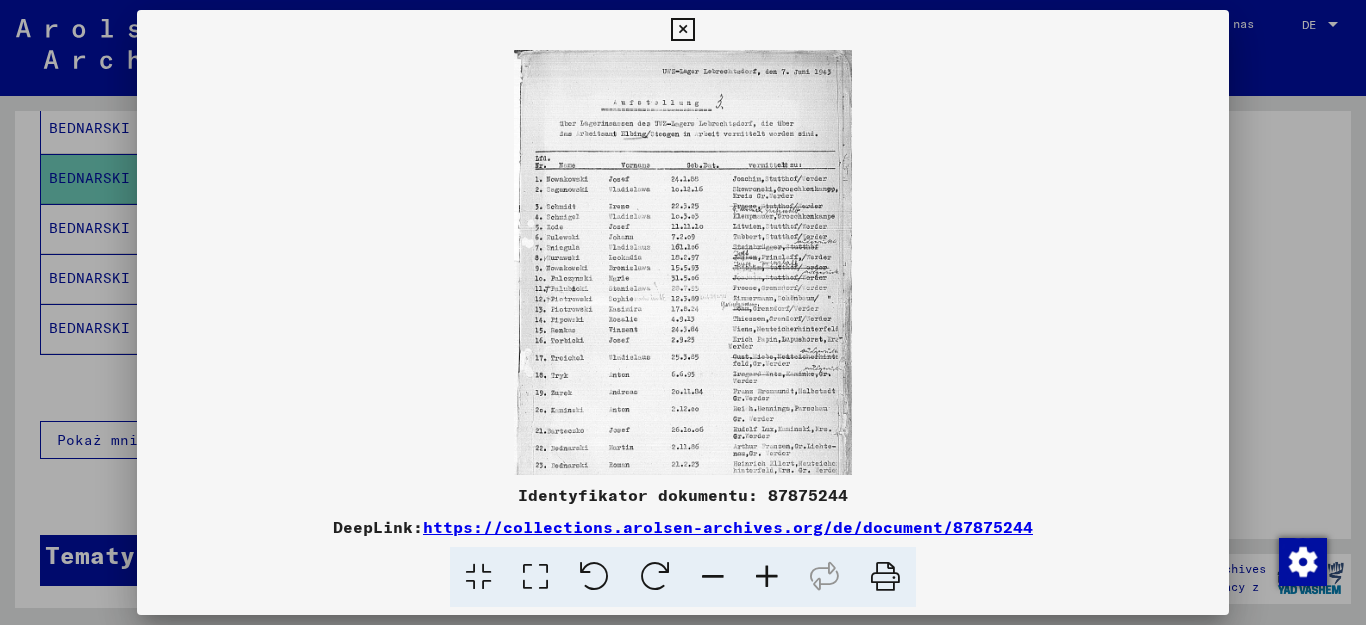 click at bounding box center (767, 577) 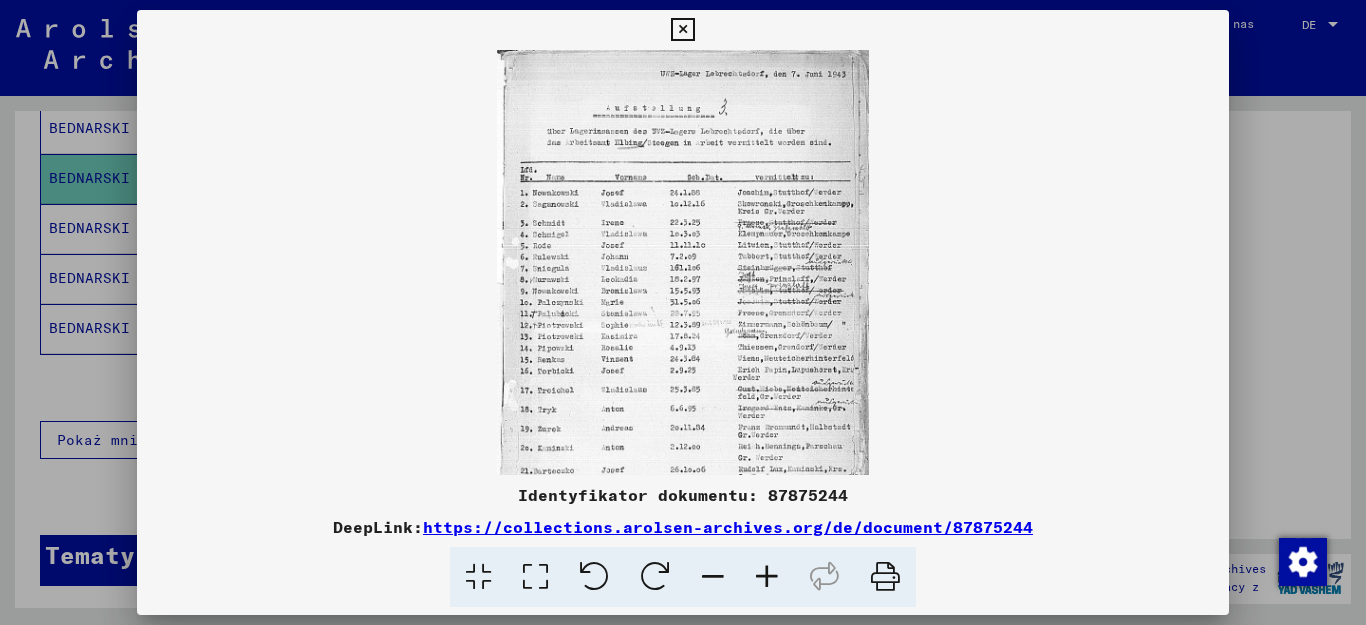 click at bounding box center [767, 577] 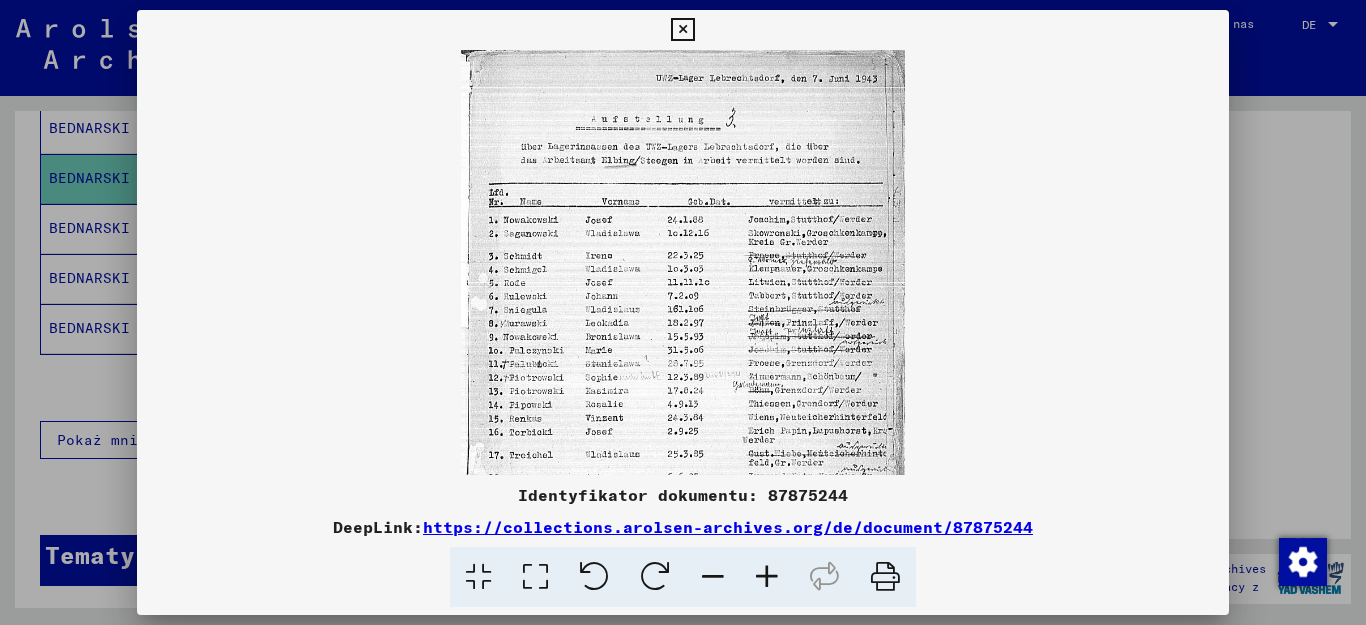 click at bounding box center [767, 577] 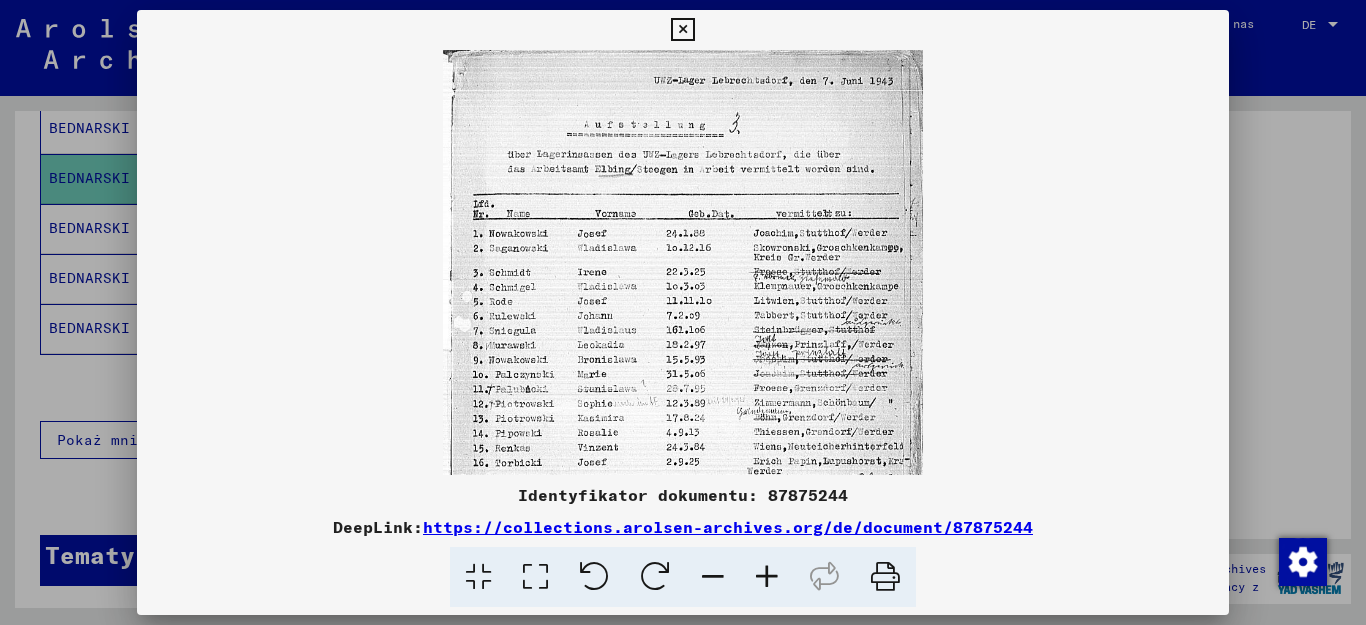 click at bounding box center [767, 577] 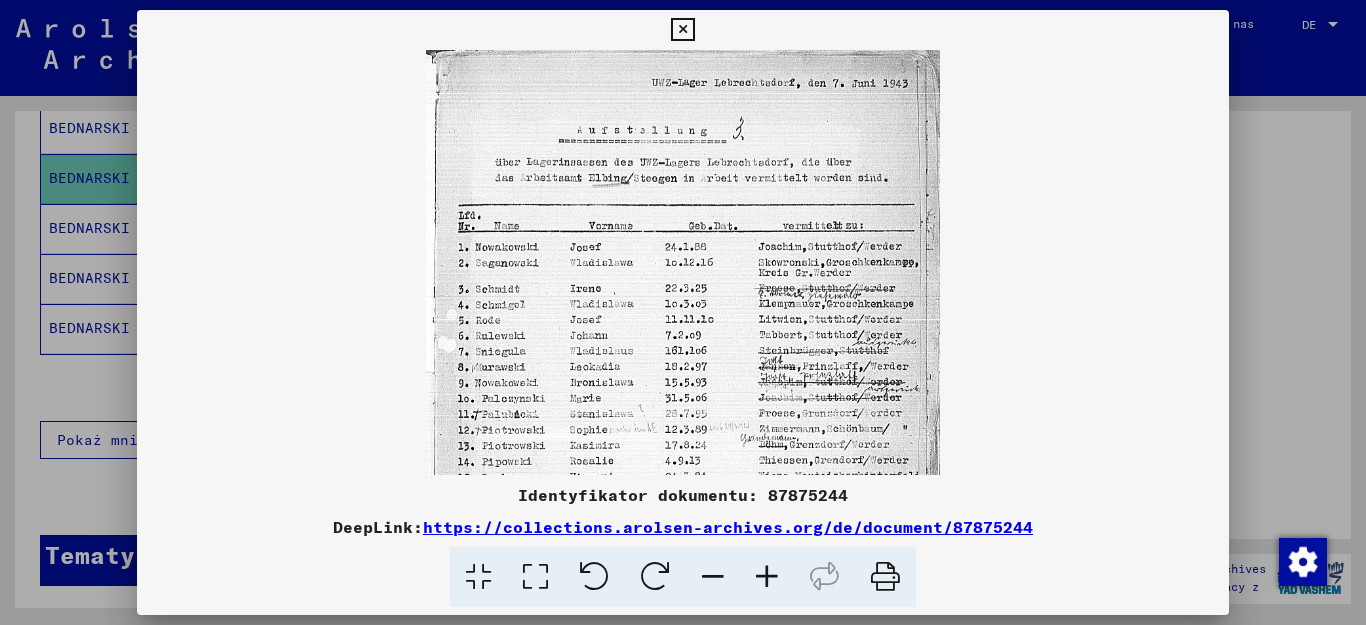 click at bounding box center [767, 577] 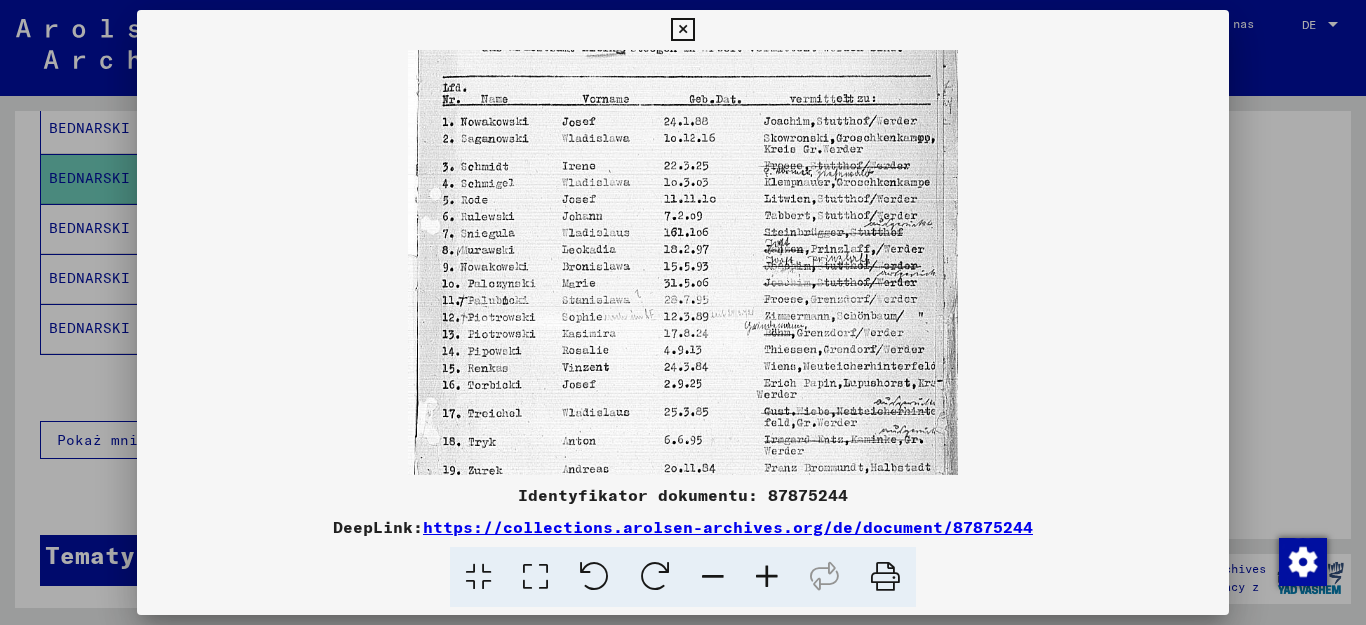 scroll, scrollTop: 140, scrollLeft: 0, axis: vertical 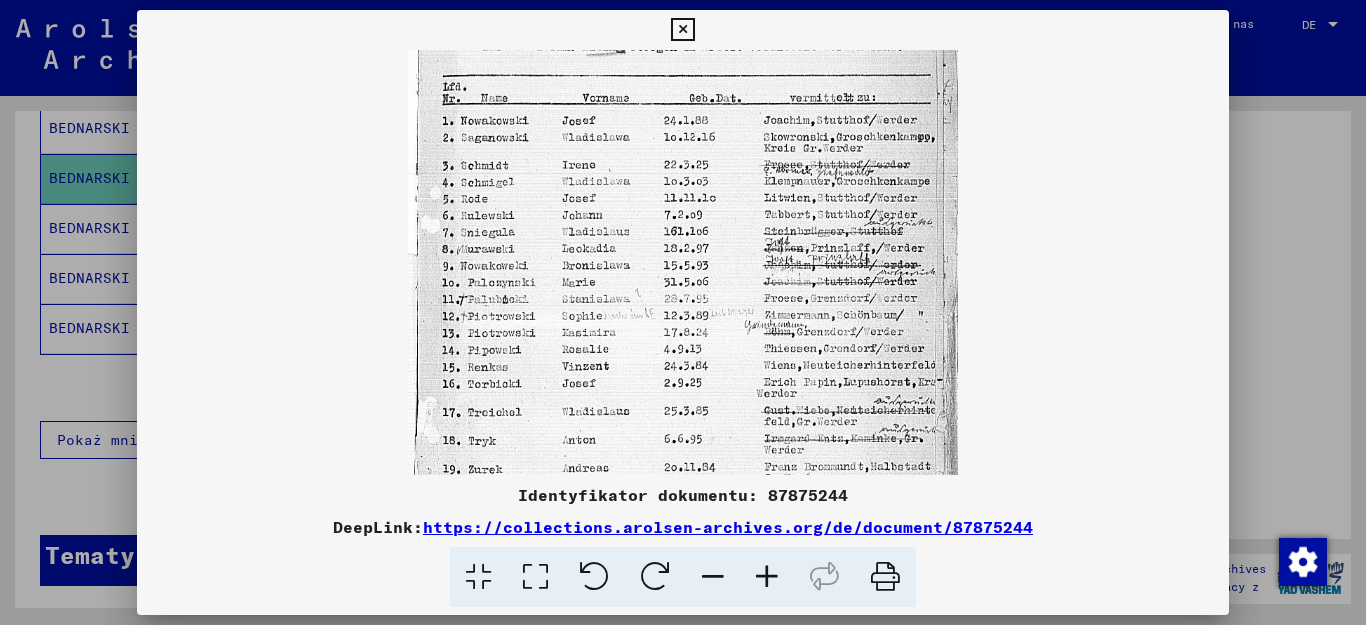 drag, startPoint x: 729, startPoint y: 284, endPoint x: 708, endPoint y: 149, distance: 136.62357 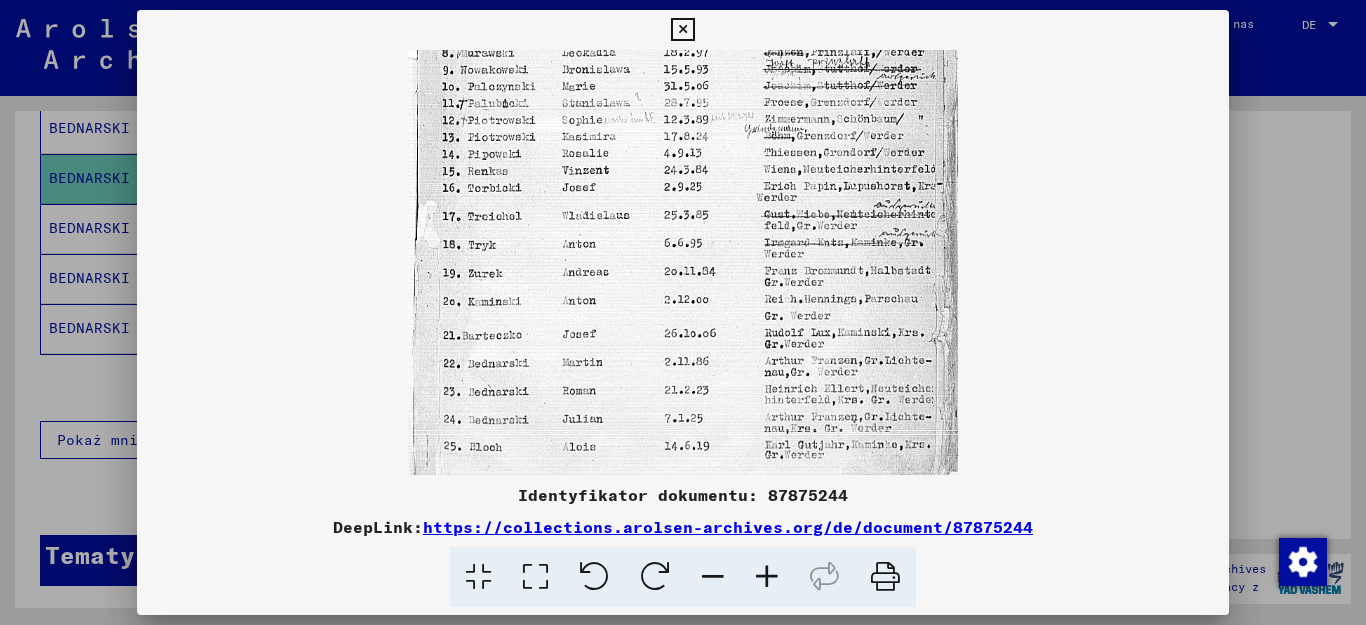 scroll, scrollTop: 337, scrollLeft: 0, axis: vertical 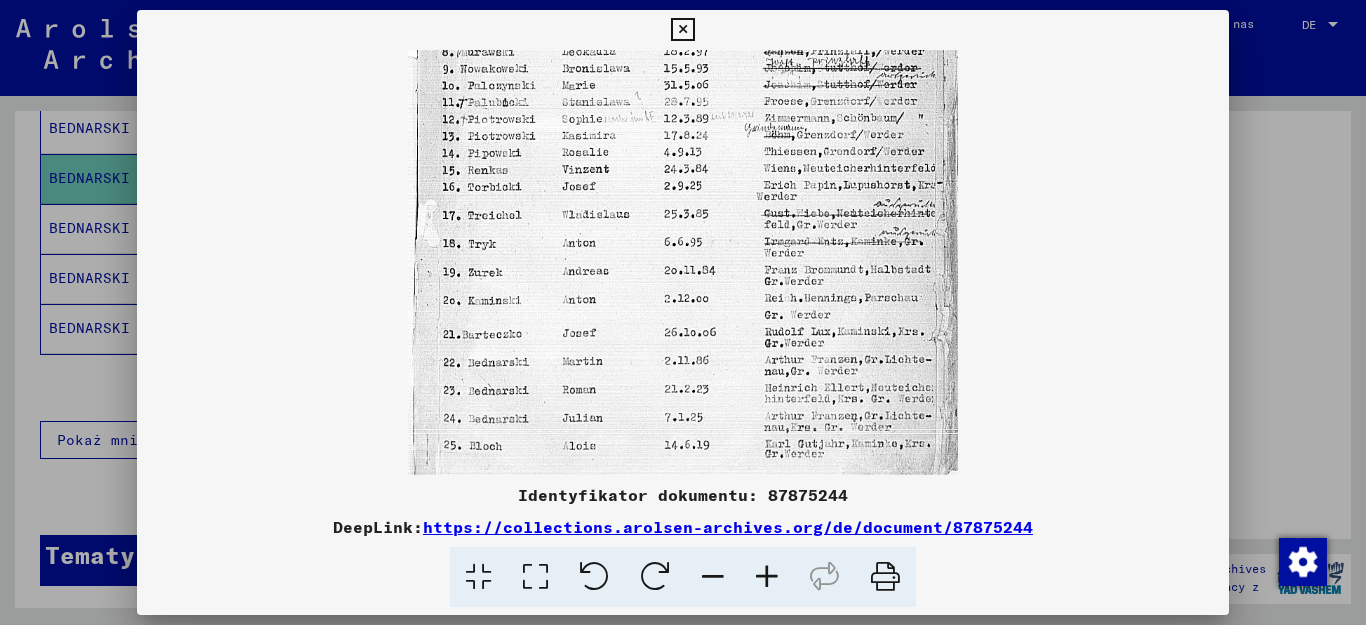 drag, startPoint x: 700, startPoint y: 422, endPoint x: 666, endPoint y: 225, distance: 199.91248 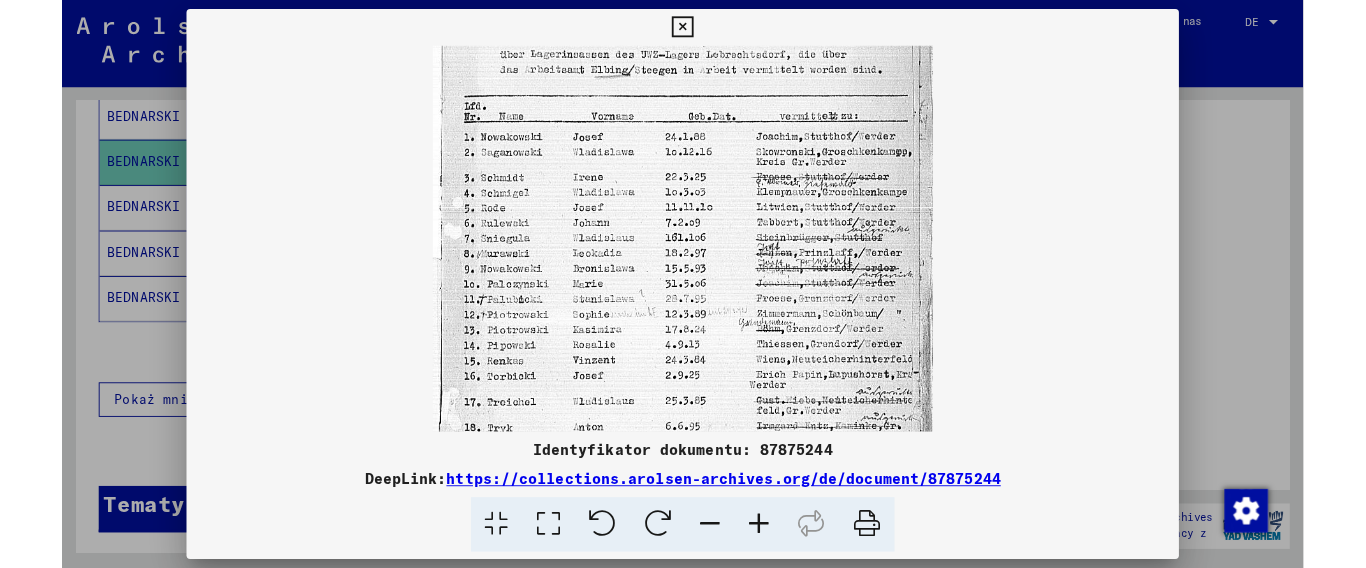scroll, scrollTop: 109, scrollLeft: 0, axis: vertical 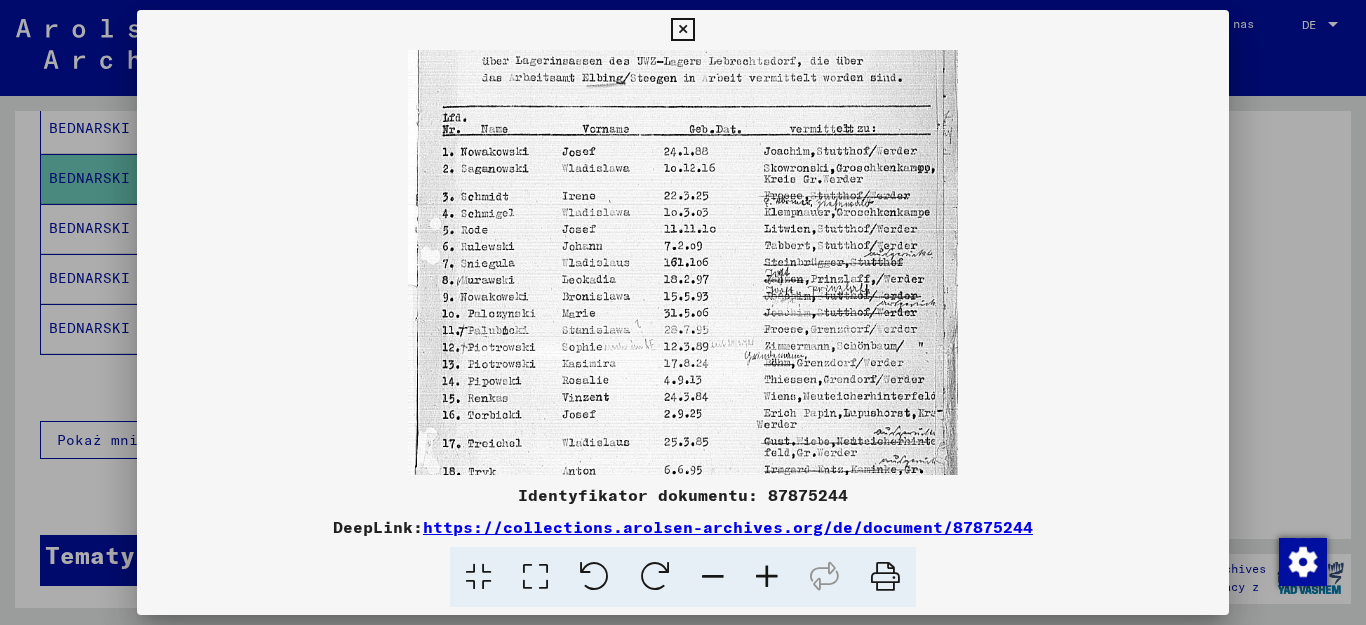 drag, startPoint x: 737, startPoint y: 221, endPoint x: 758, endPoint y: 449, distance: 228.96506 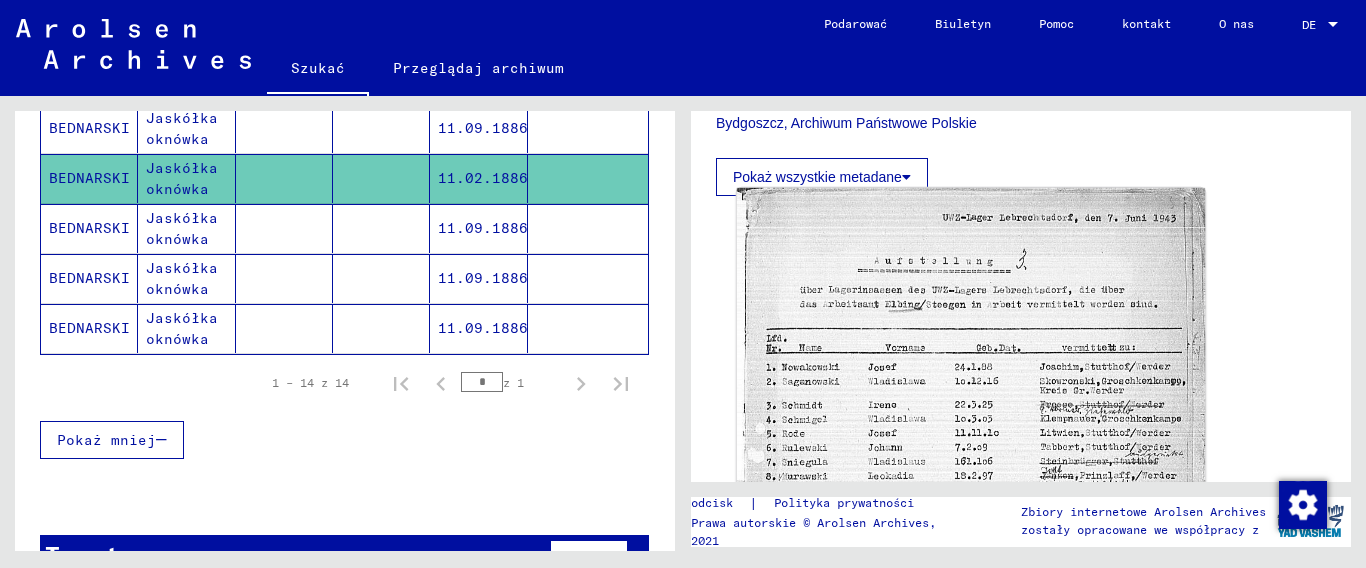 scroll, scrollTop: 500, scrollLeft: 0, axis: vertical 